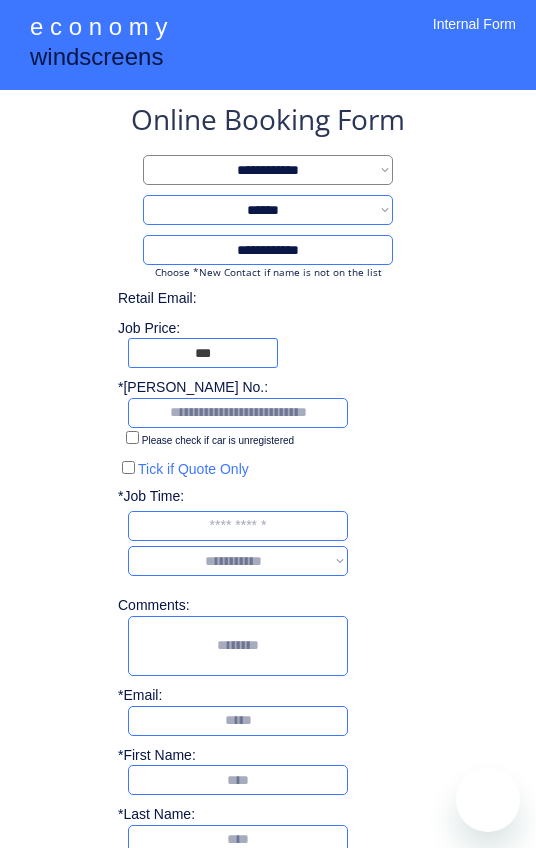 select on "**********" 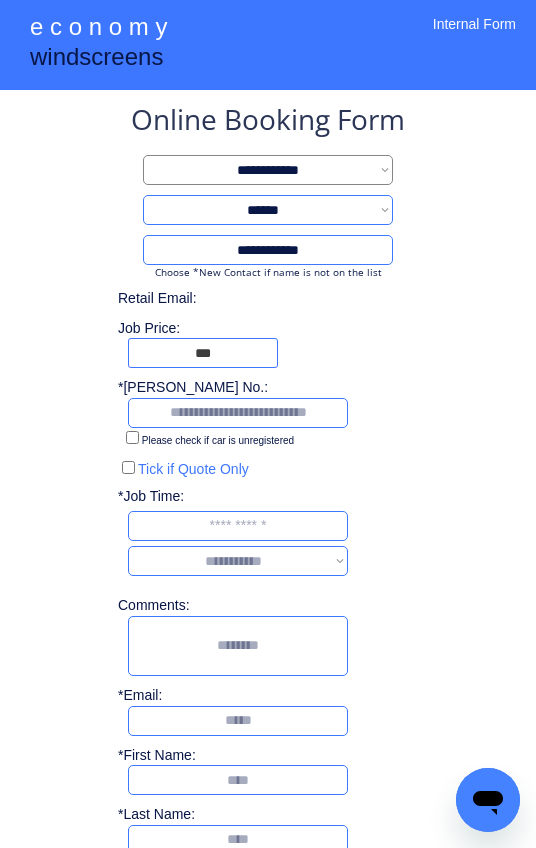 scroll, scrollTop: 98, scrollLeft: 0, axis: vertical 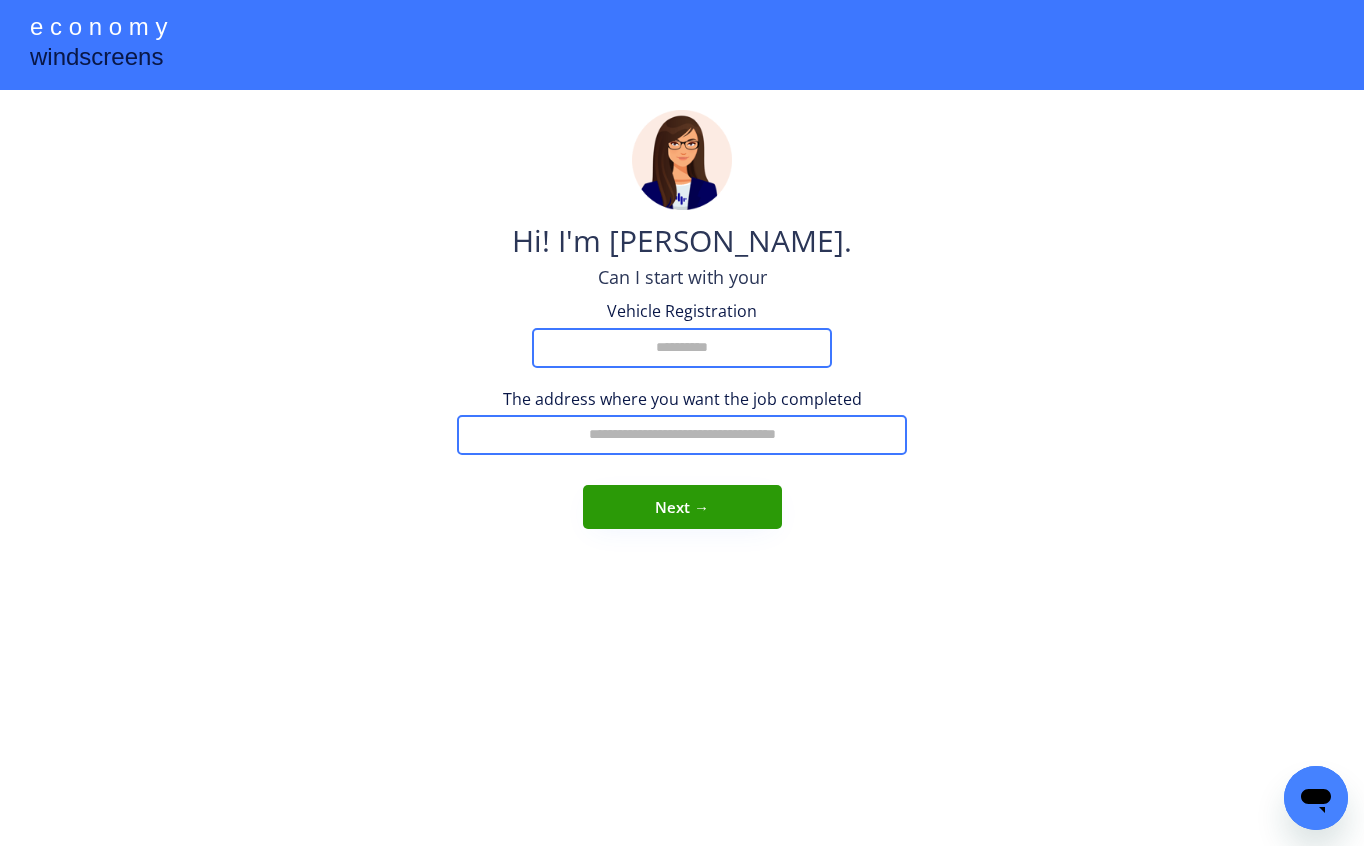 click at bounding box center (682, 348) 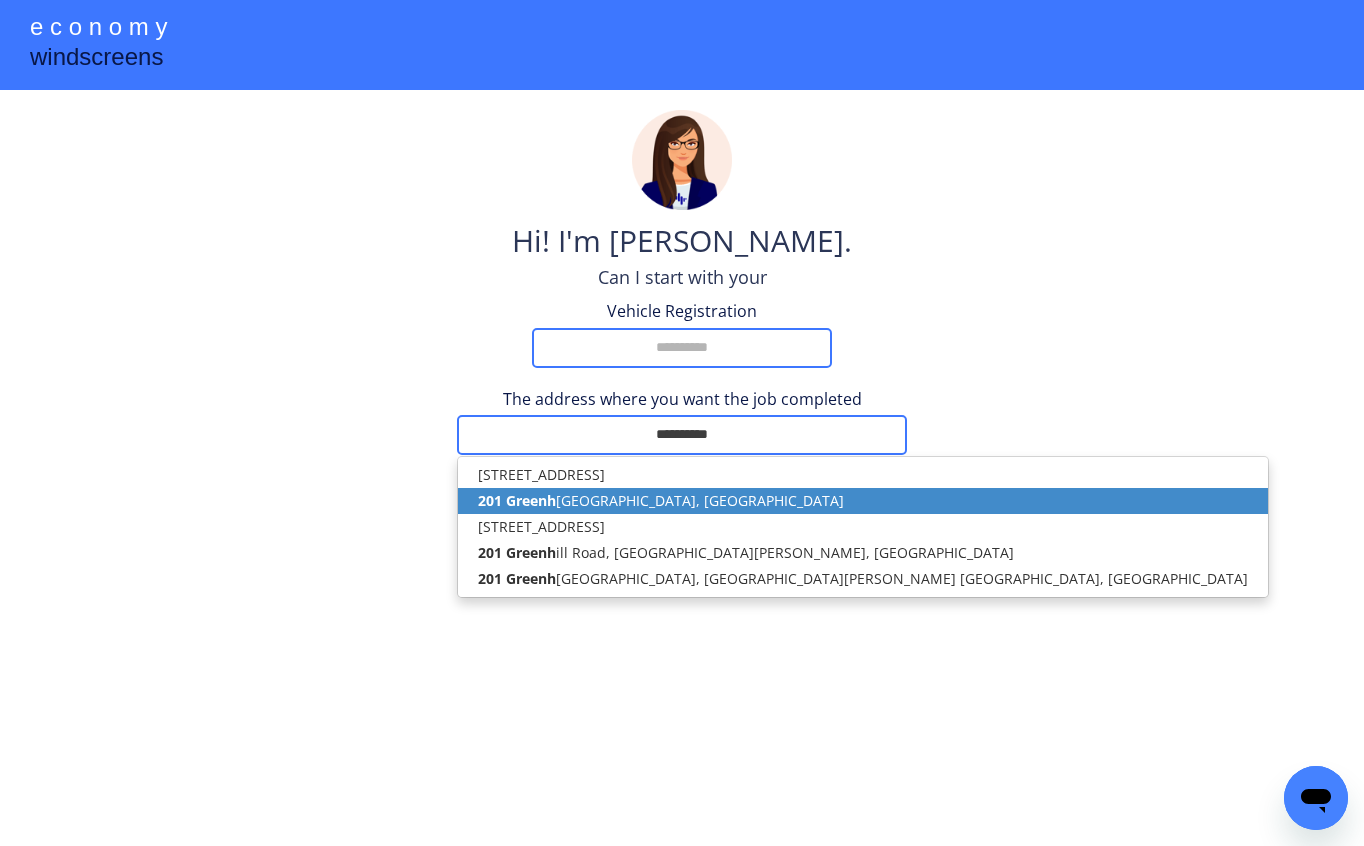 click on "201 Greenh" 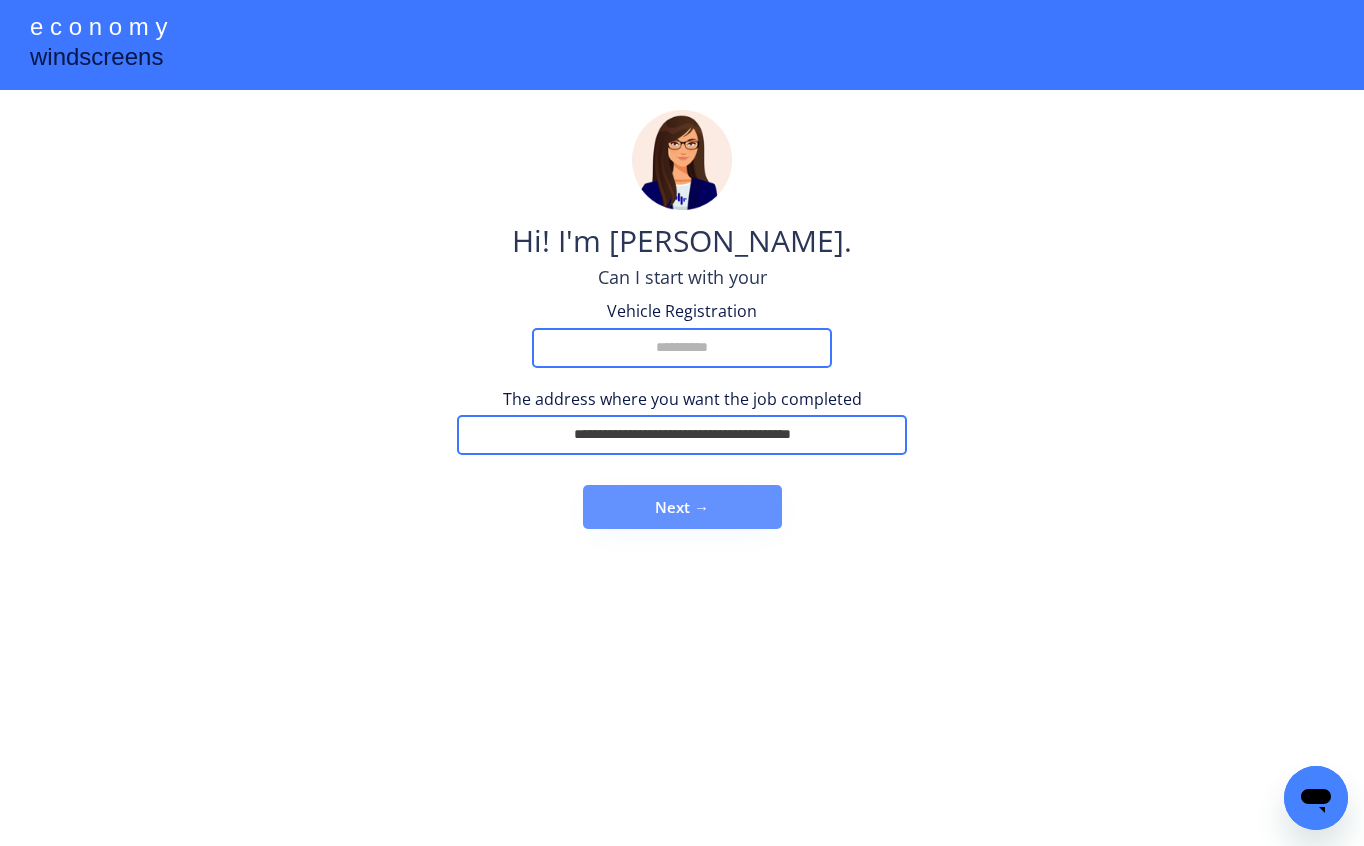 type on "**********" 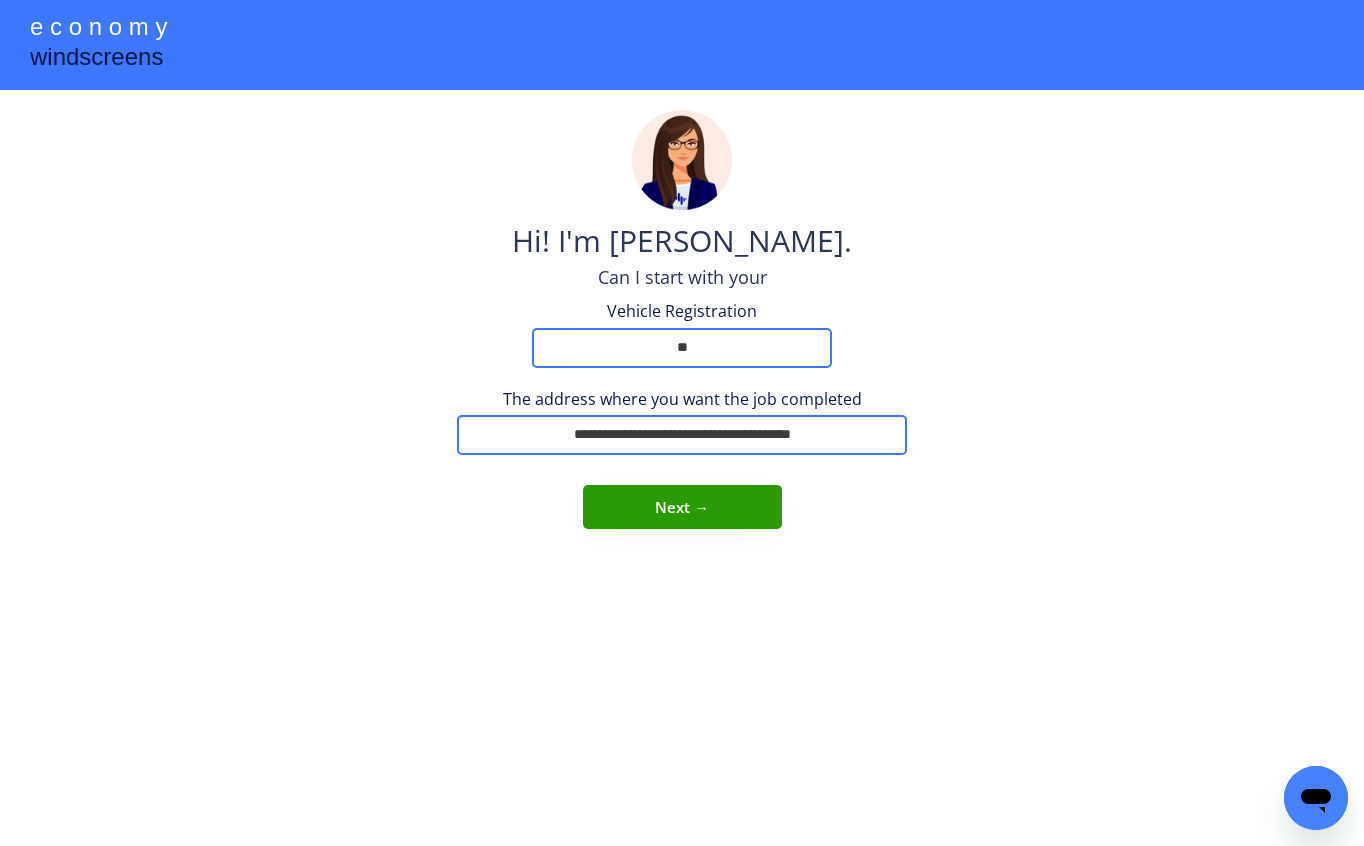 type on "*" 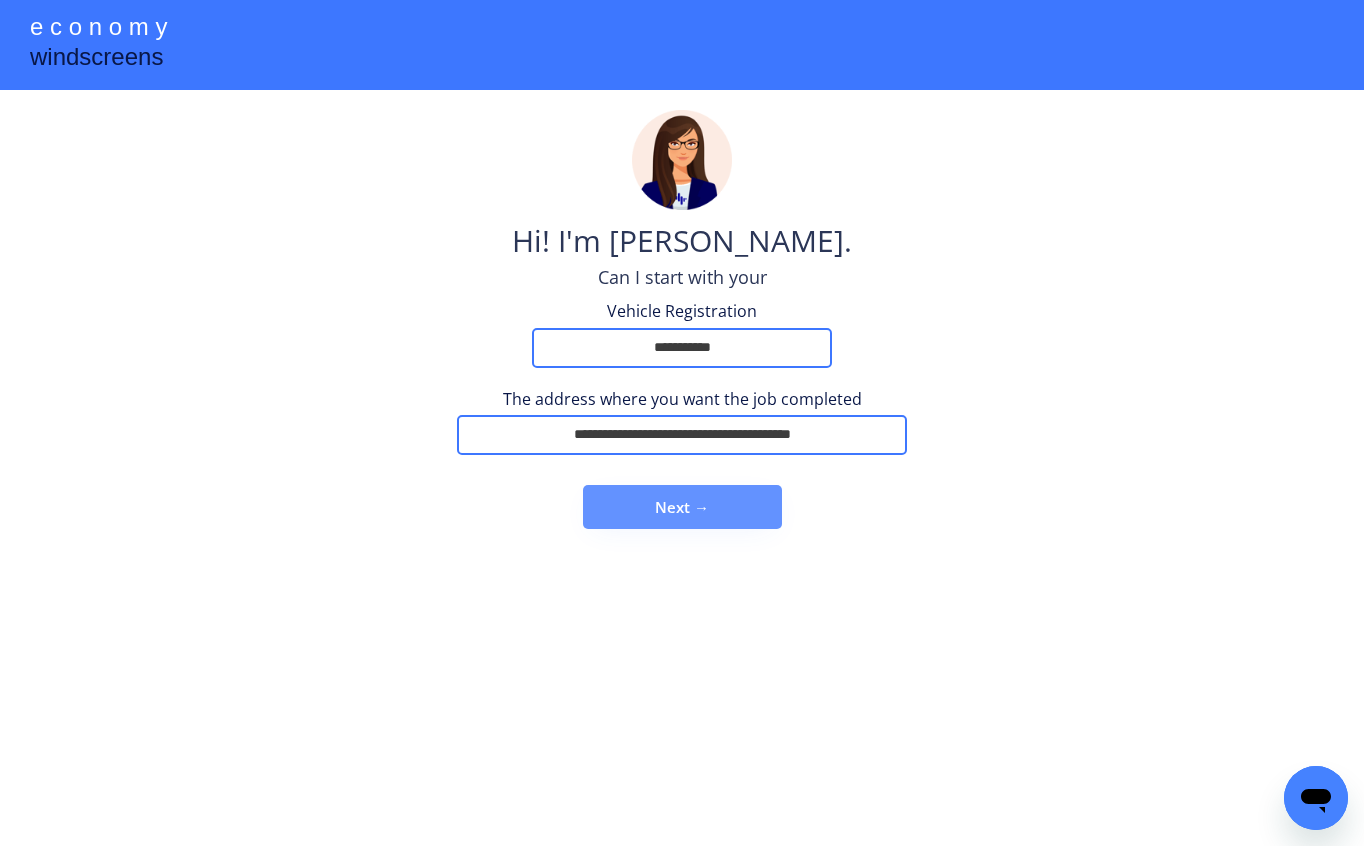 type on "**********" 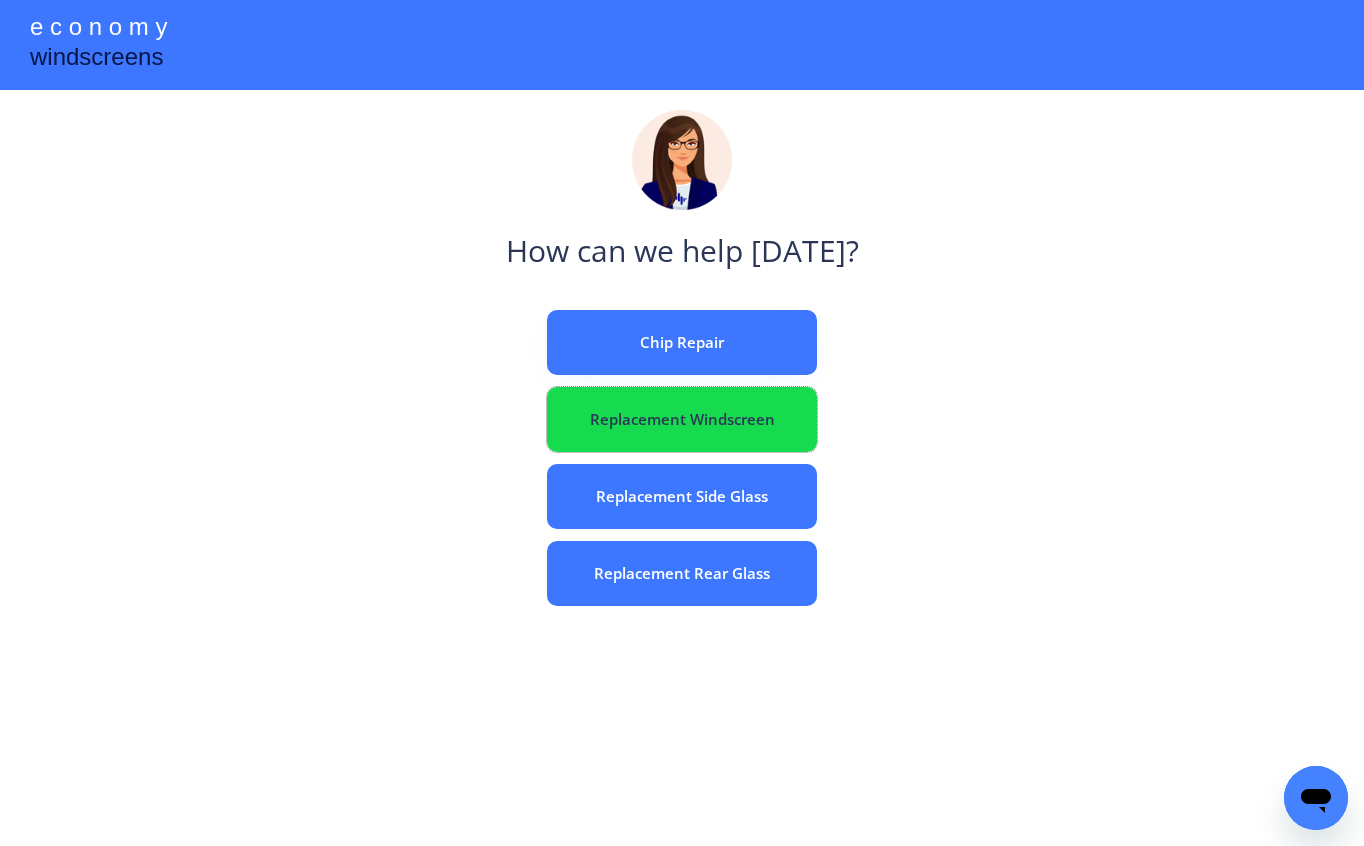 click on "Replacement Windscreen" at bounding box center (682, 419) 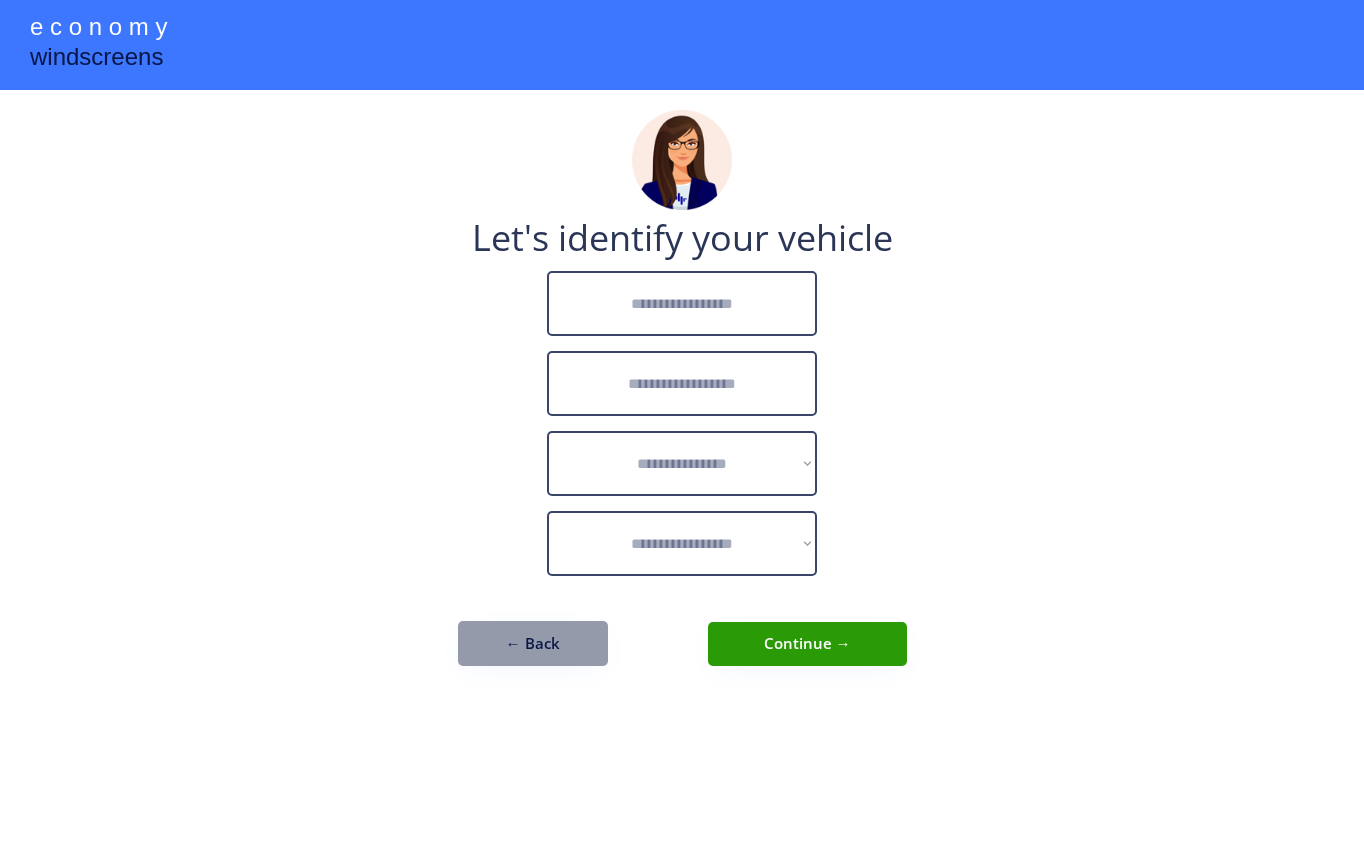 scroll, scrollTop: 0, scrollLeft: 0, axis: both 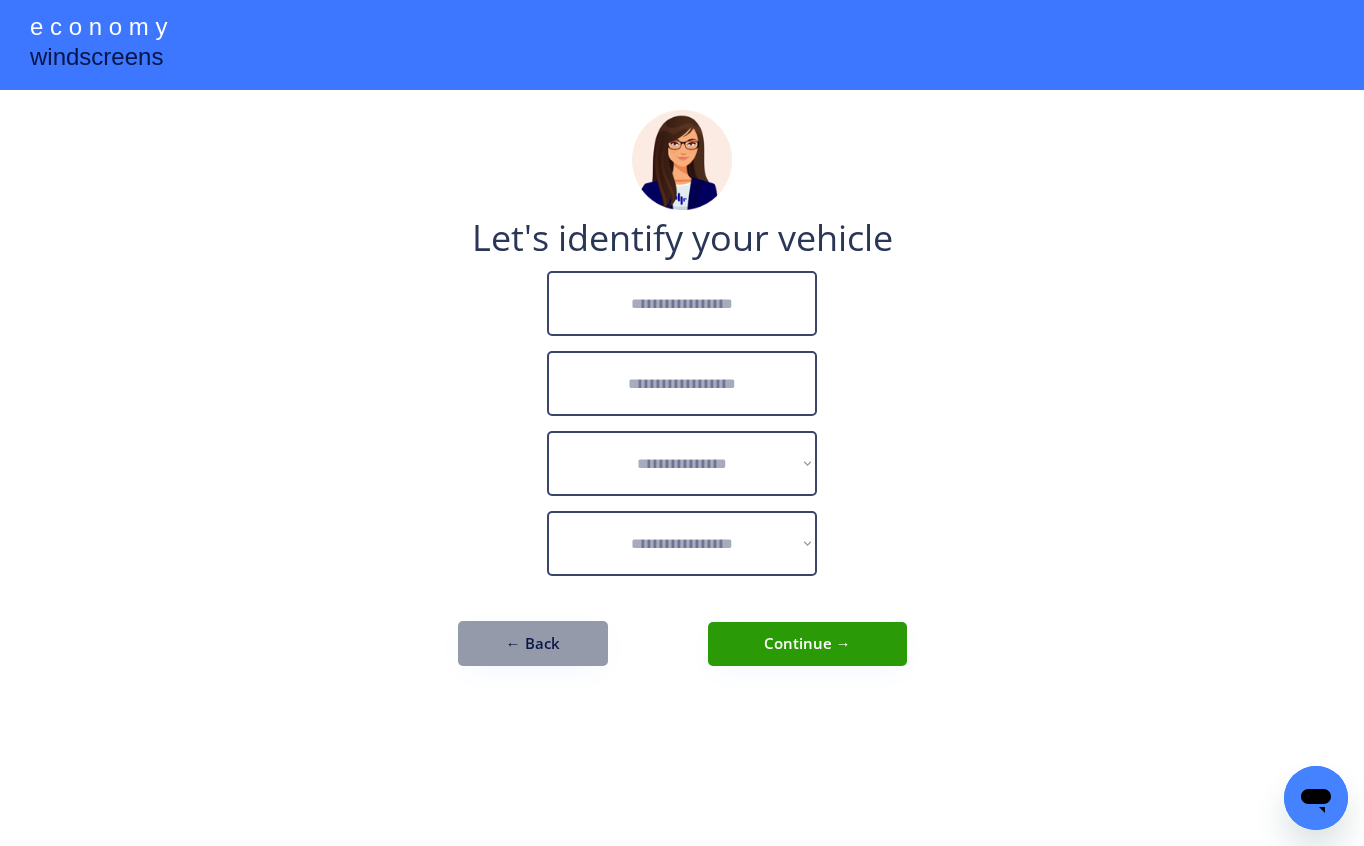 click at bounding box center [682, 303] 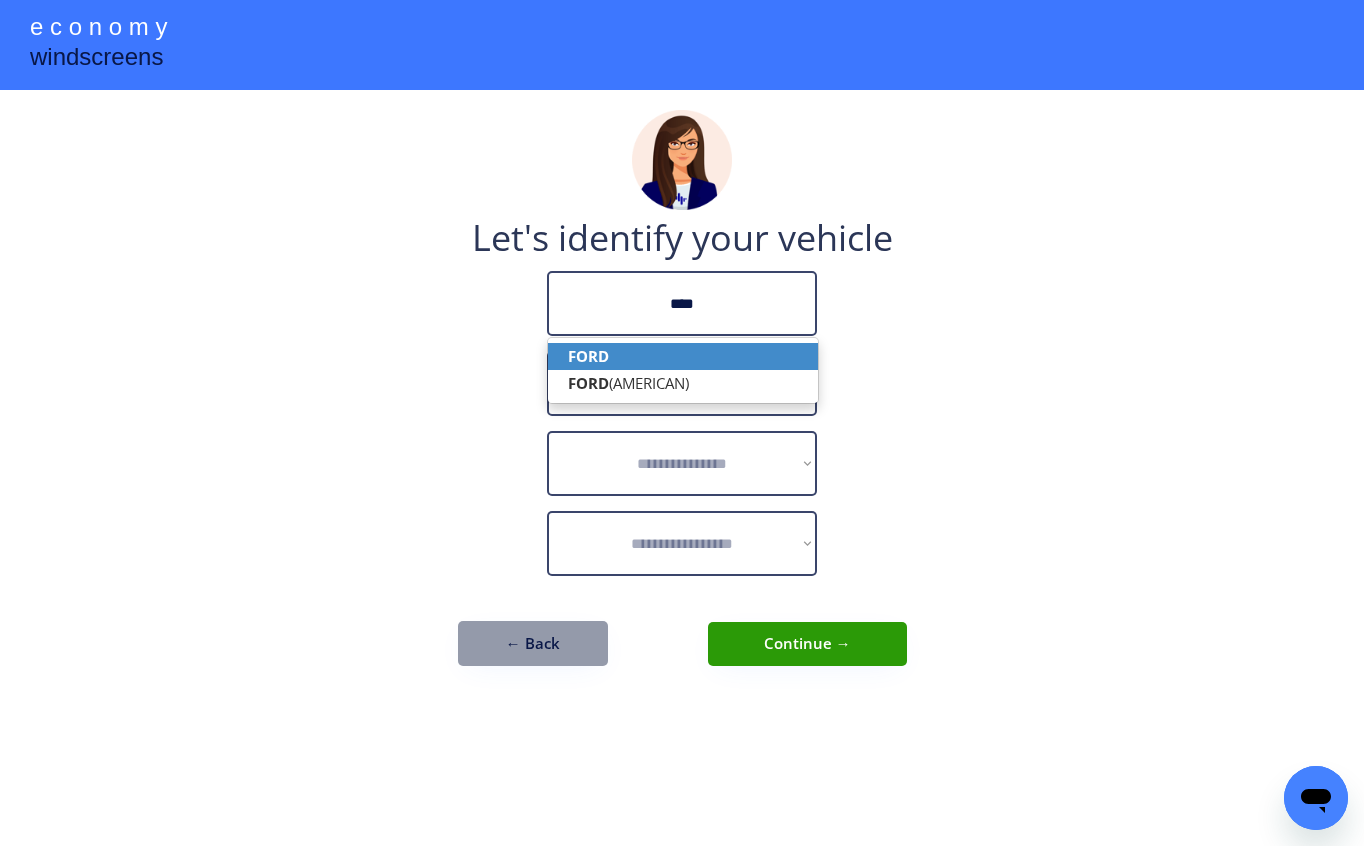 click on "FORD" at bounding box center (683, 356) 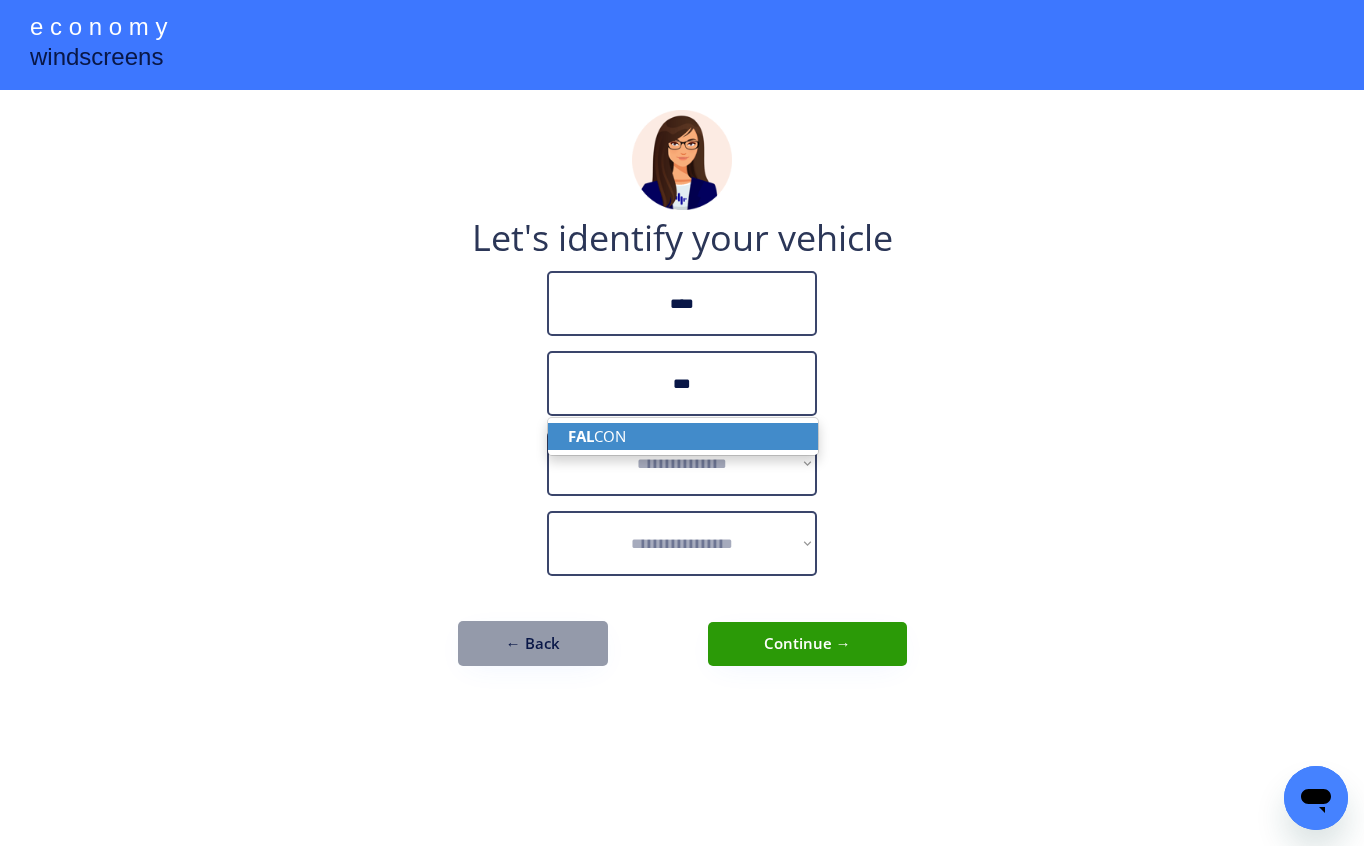 click on "FAL CON" at bounding box center [683, 436] 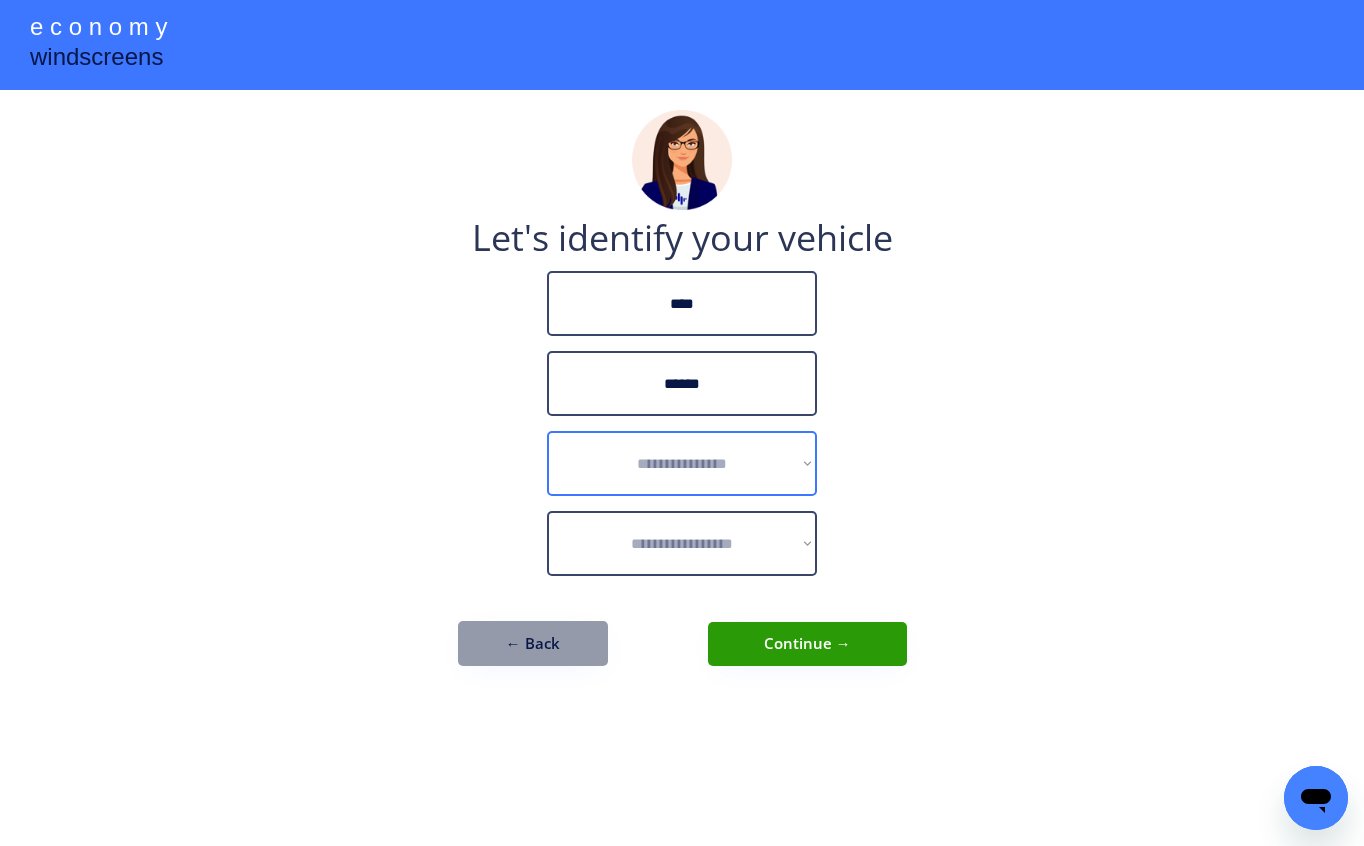 type on "******" 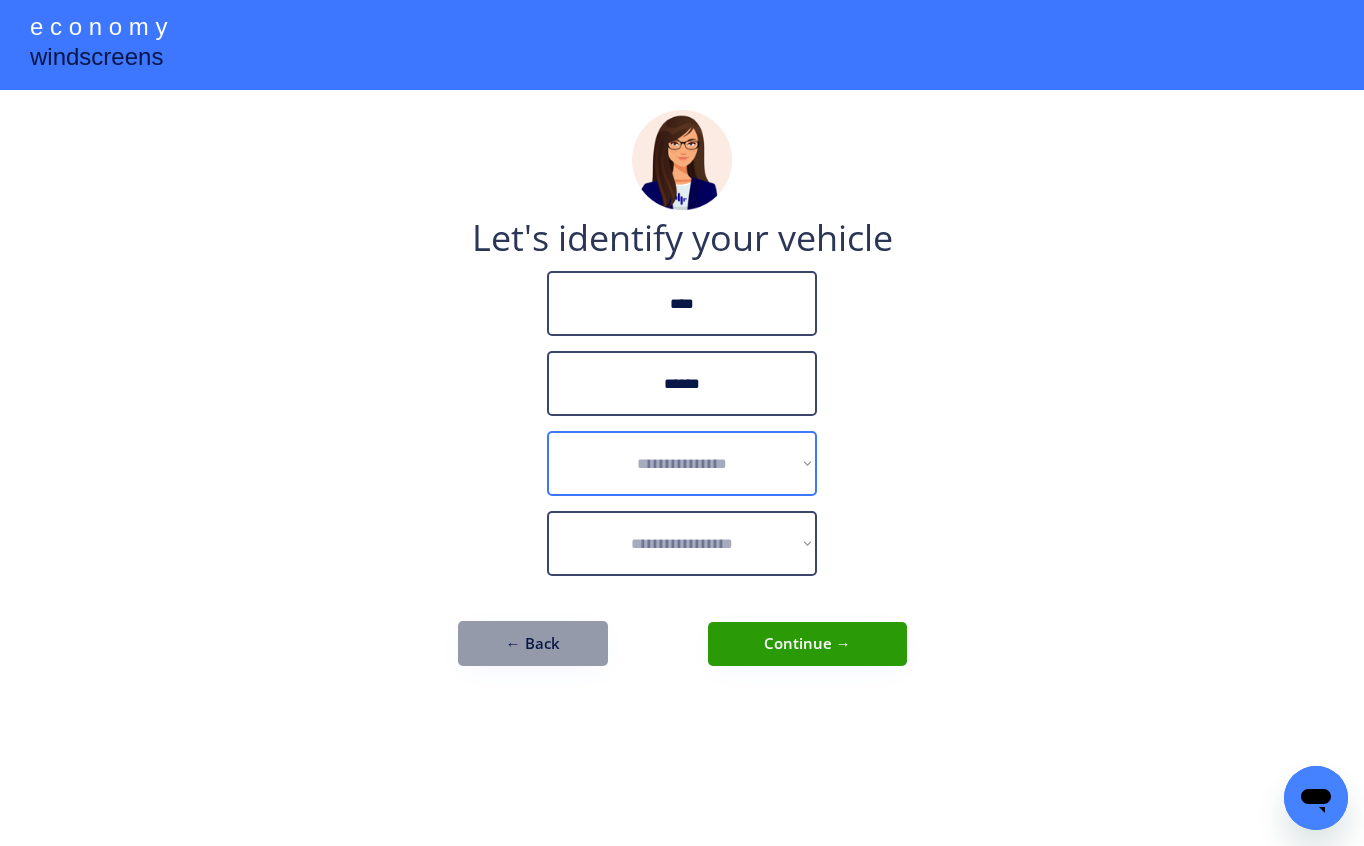 click on "**********" at bounding box center [682, 463] 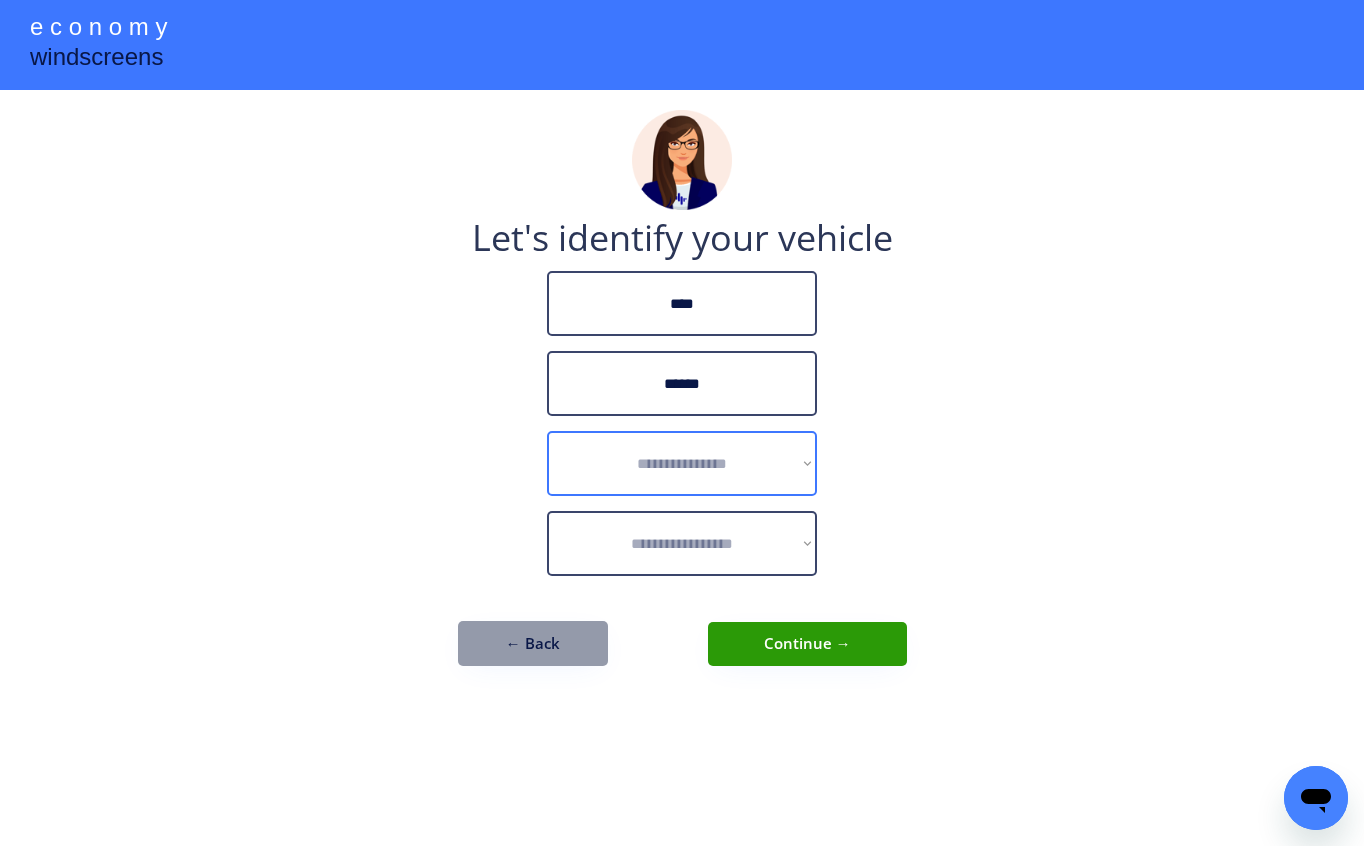 select on "******" 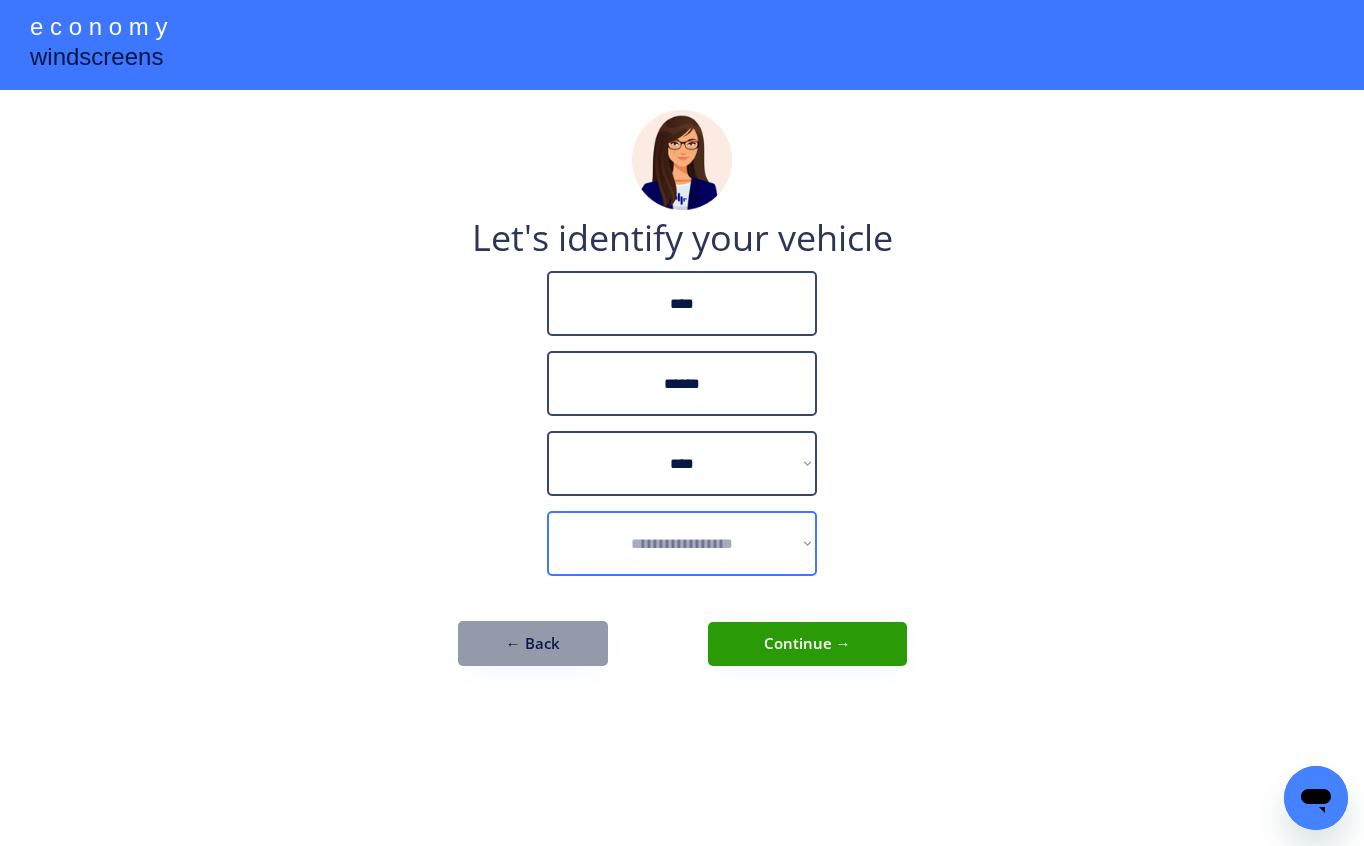 click on "**********" at bounding box center [682, 543] 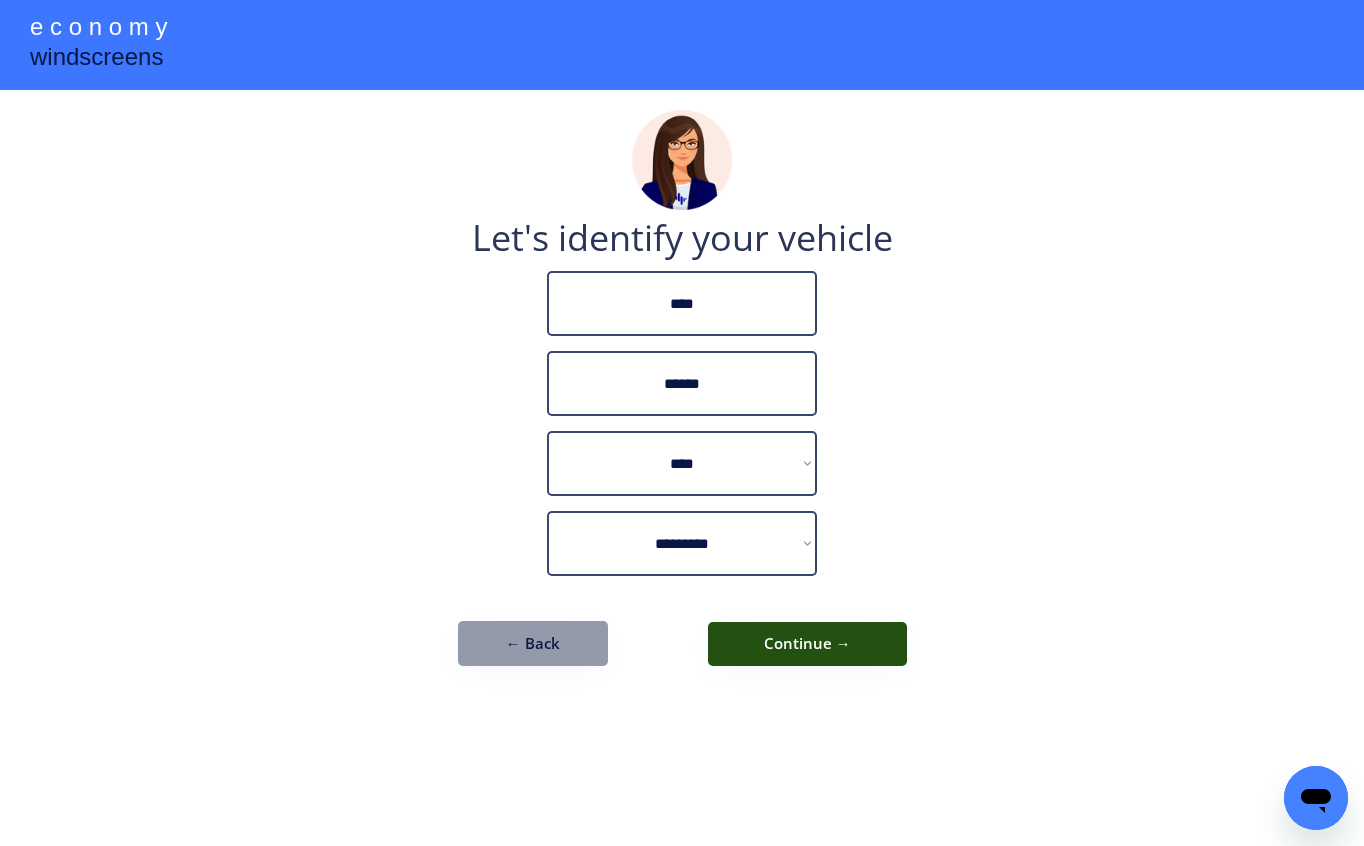 click on "Continue    →" at bounding box center (807, 644) 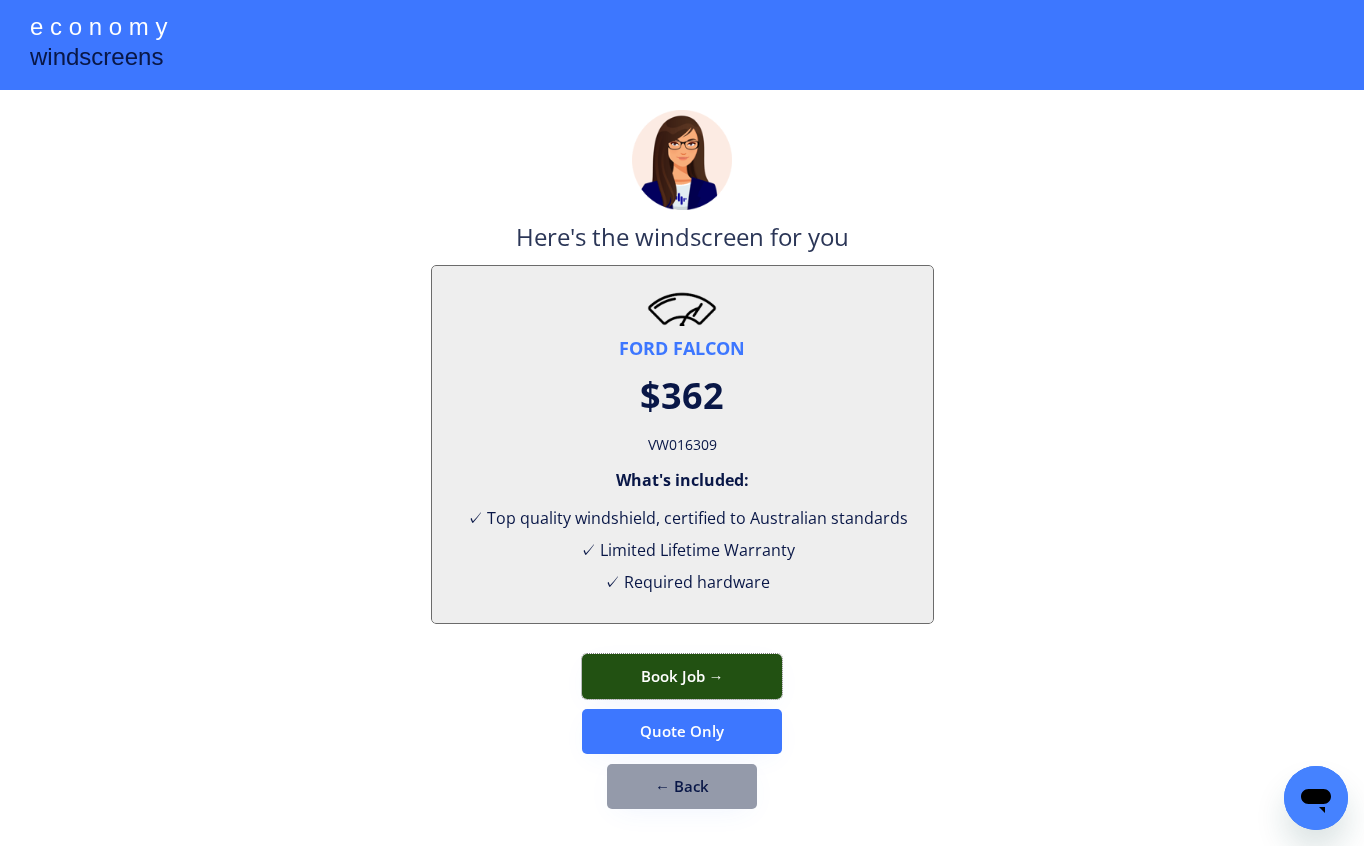 click on "Book Job    →" at bounding box center [682, 676] 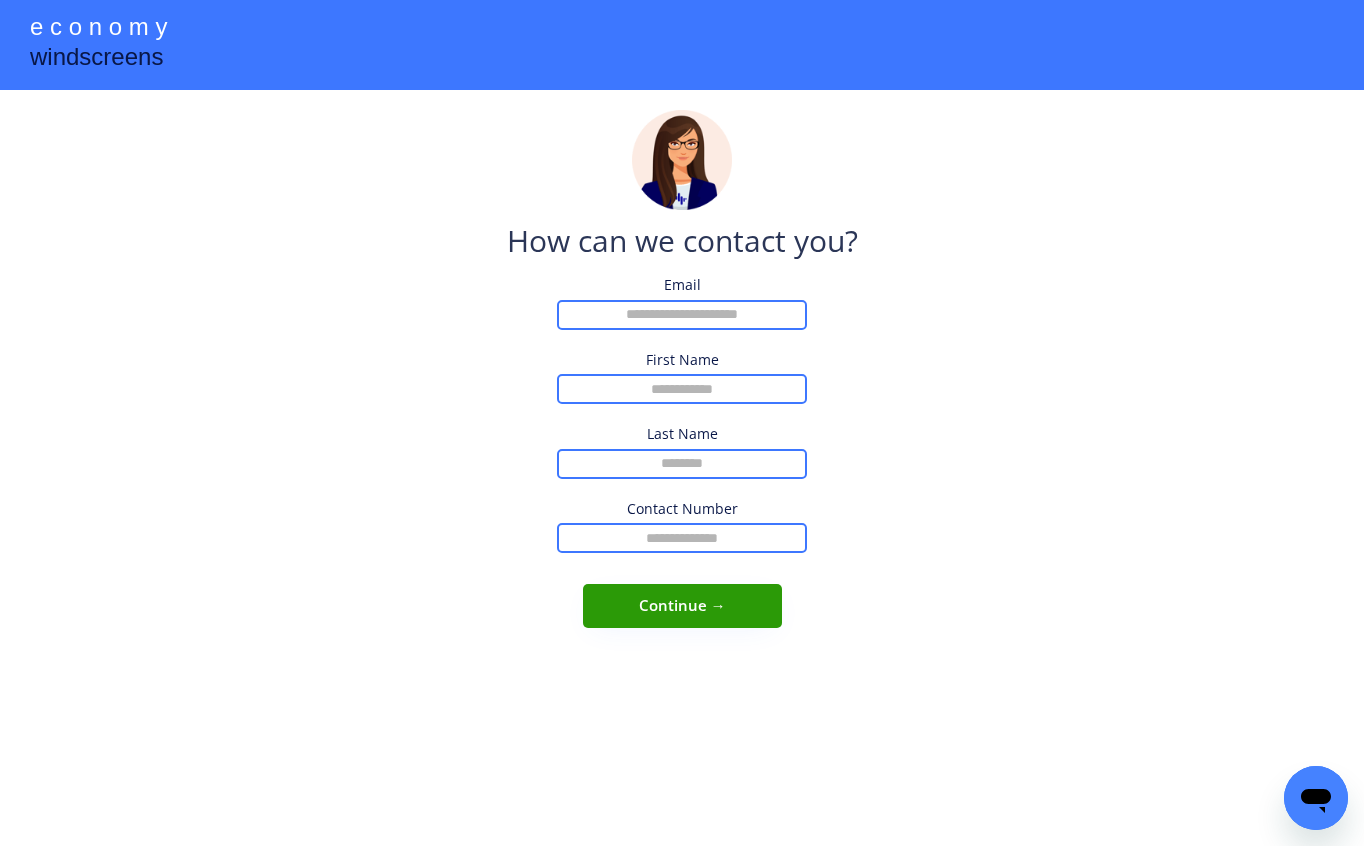 click at bounding box center (682, 315) 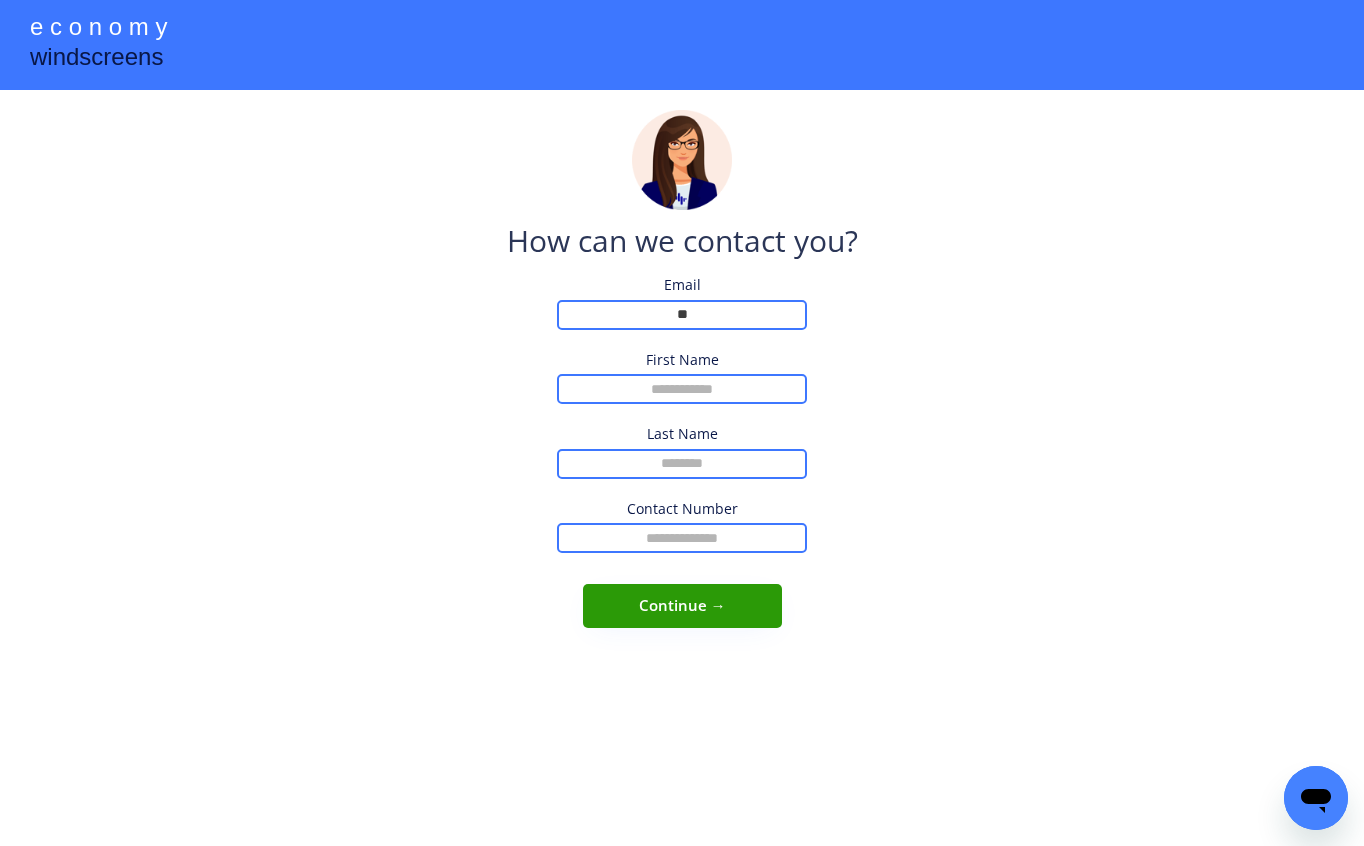 type on "*" 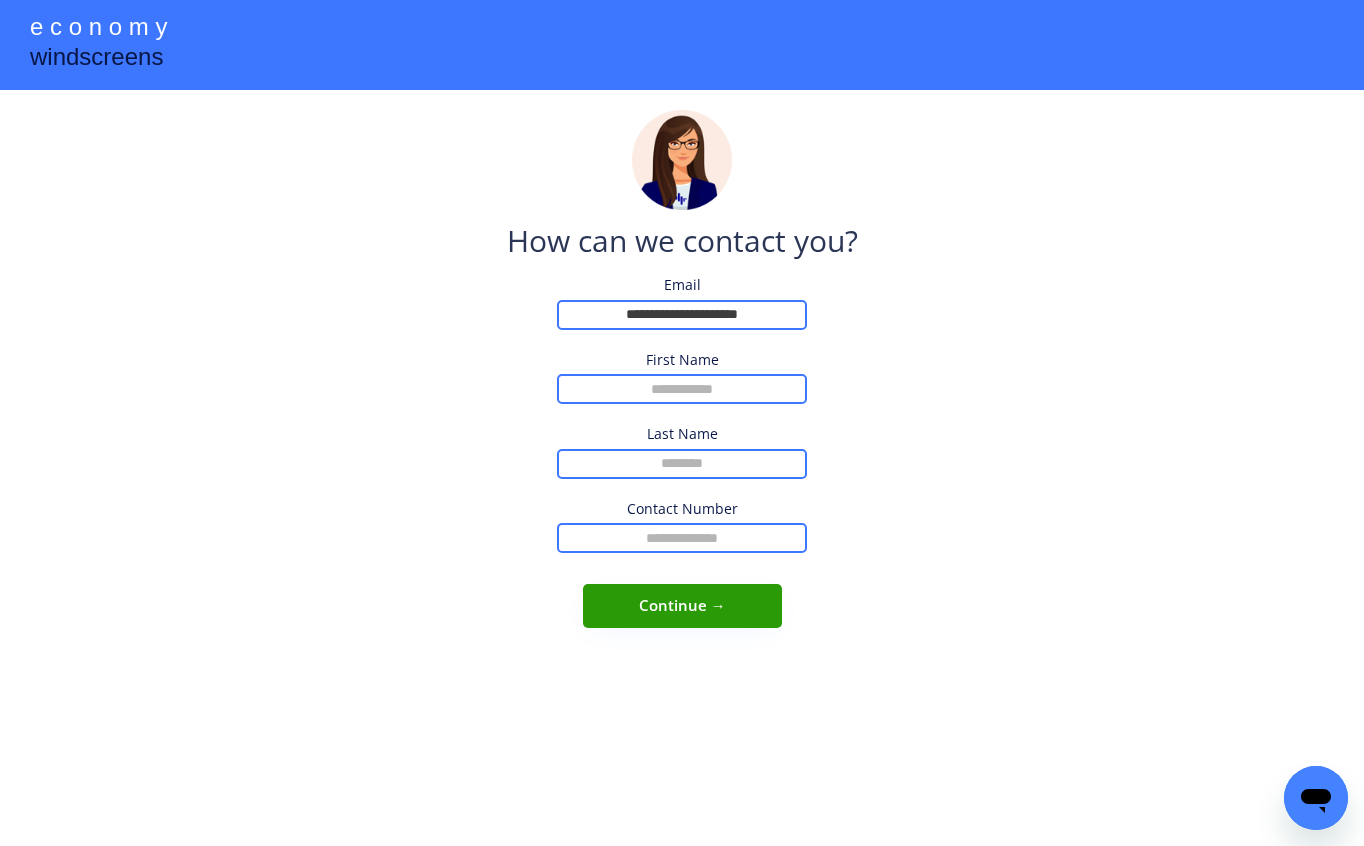 type on "**********" 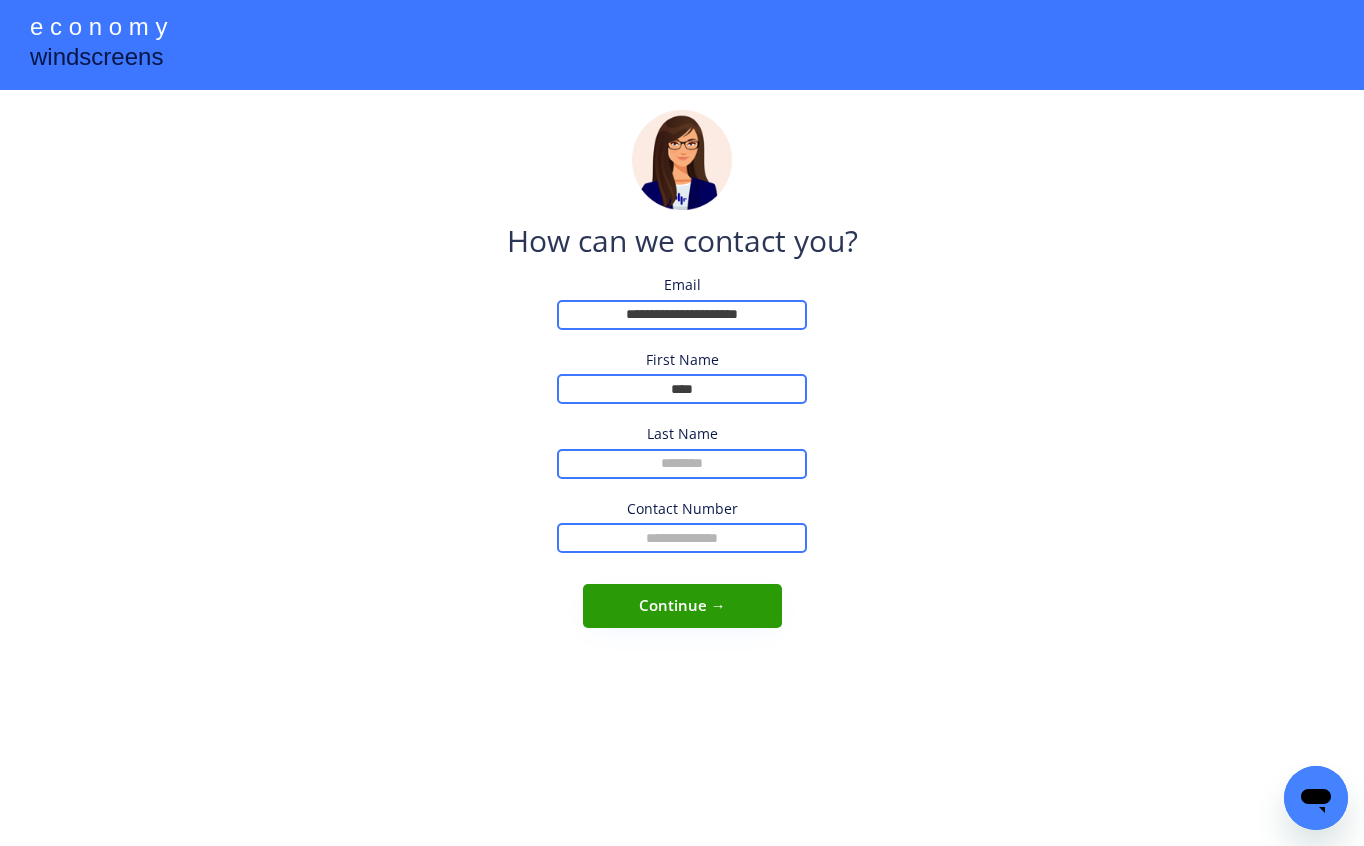 type on "****" 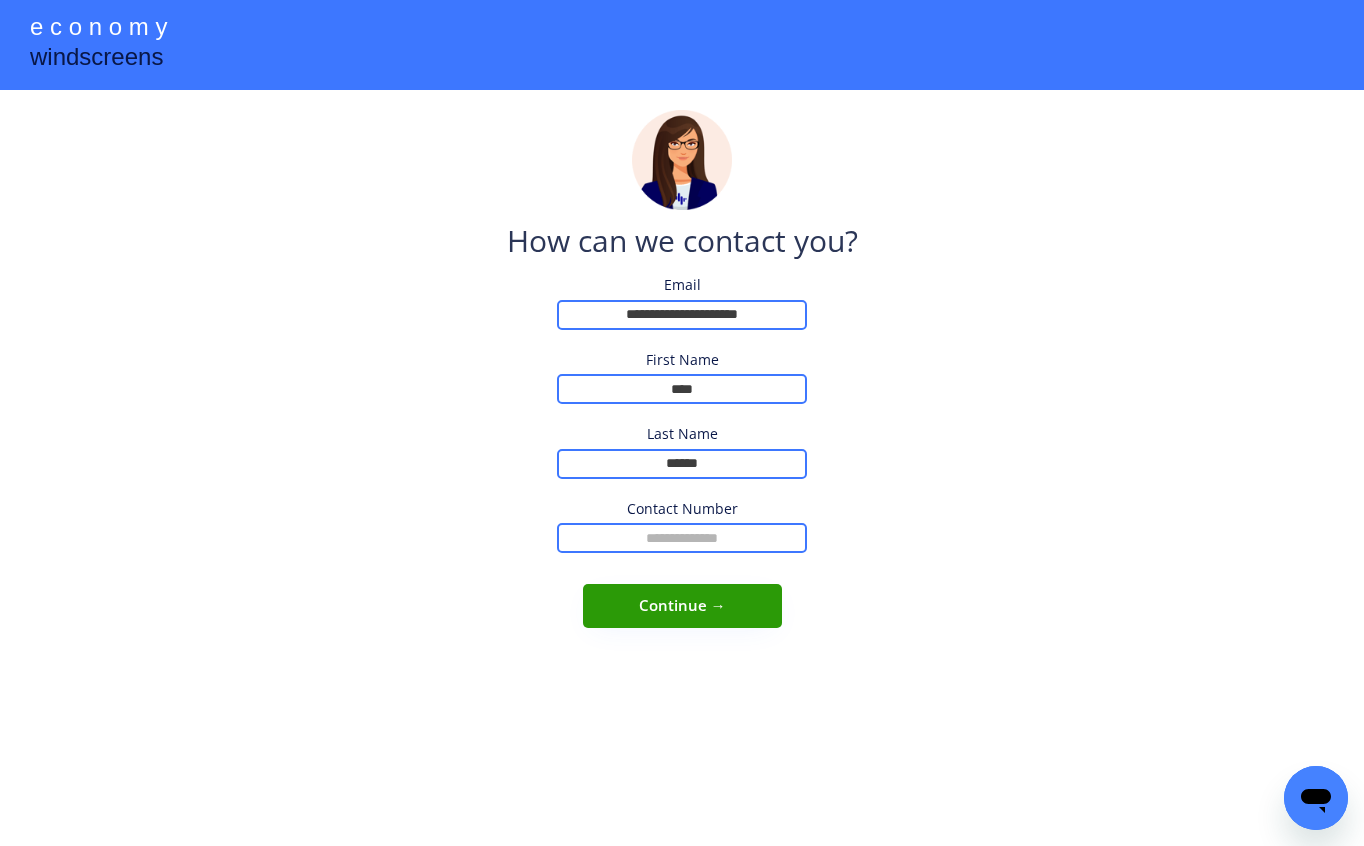 type on "******" 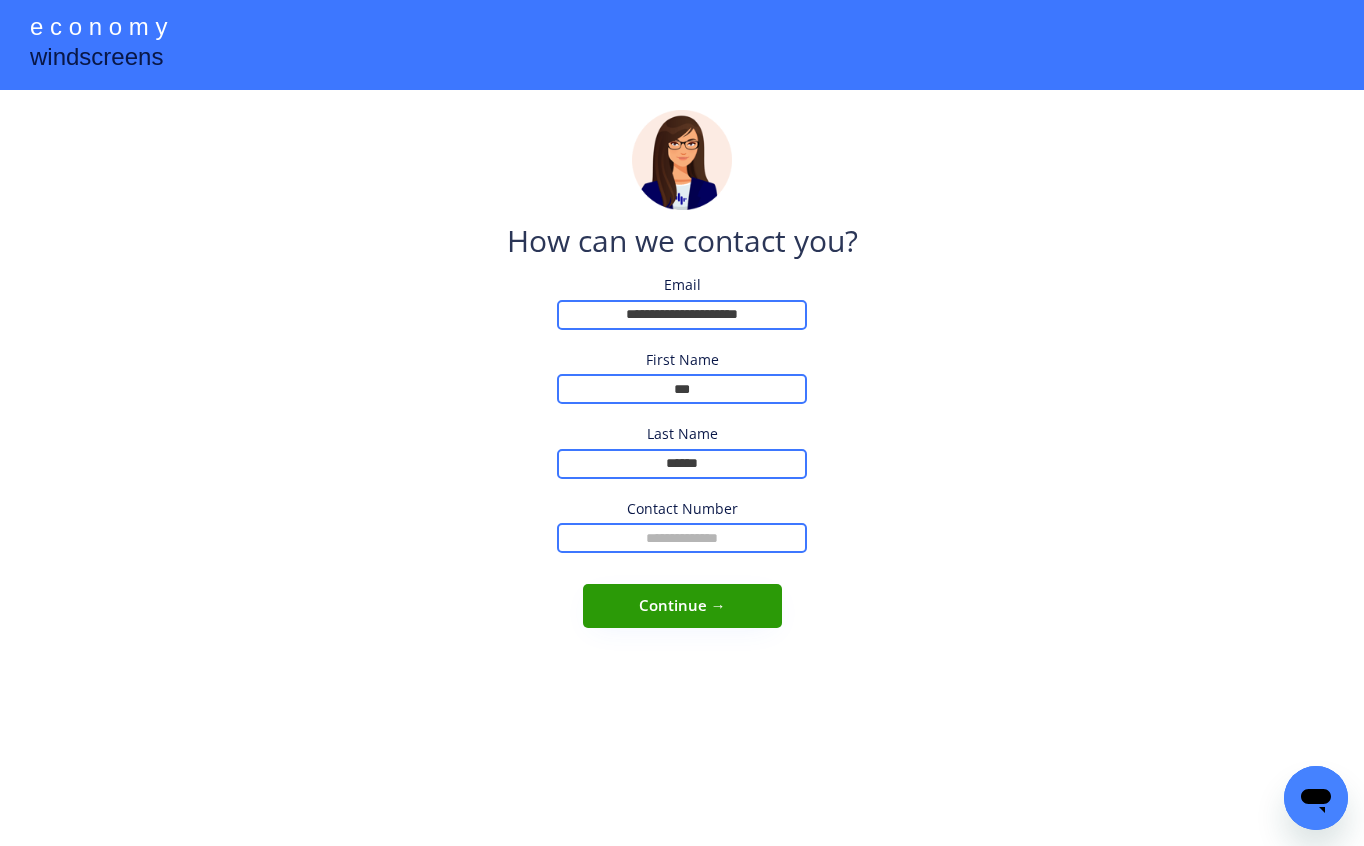 type on "***" 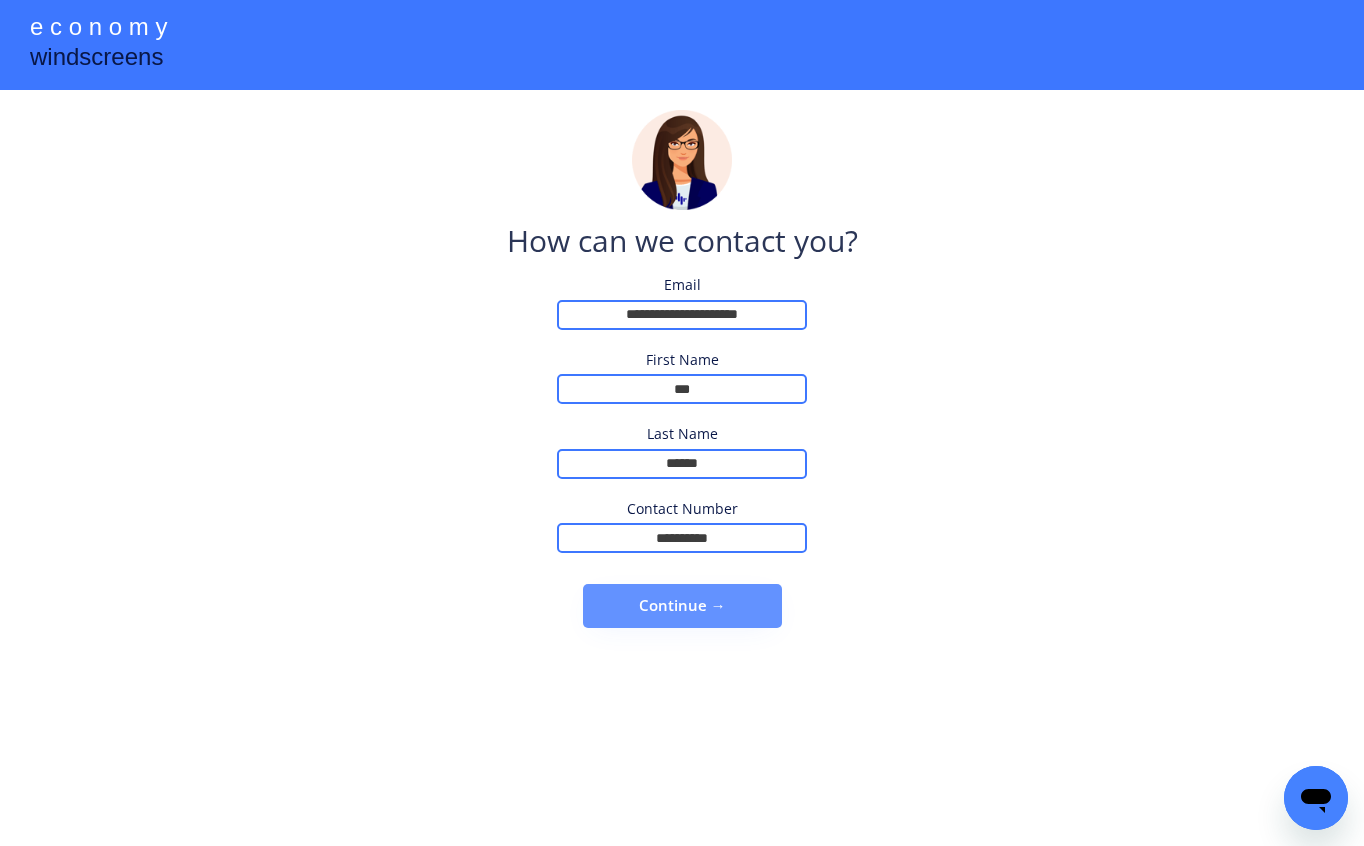 type on "**********" 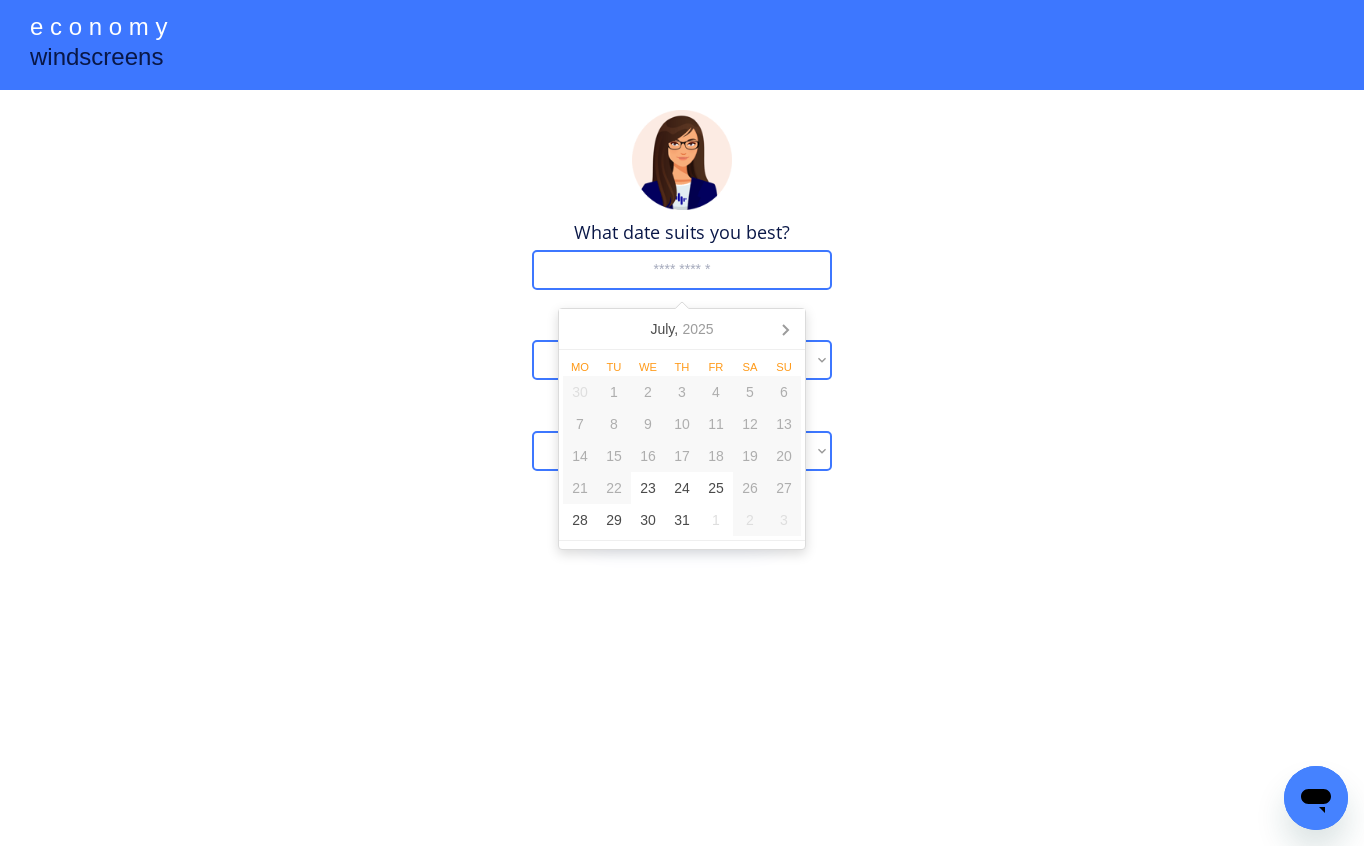 click at bounding box center [682, 270] 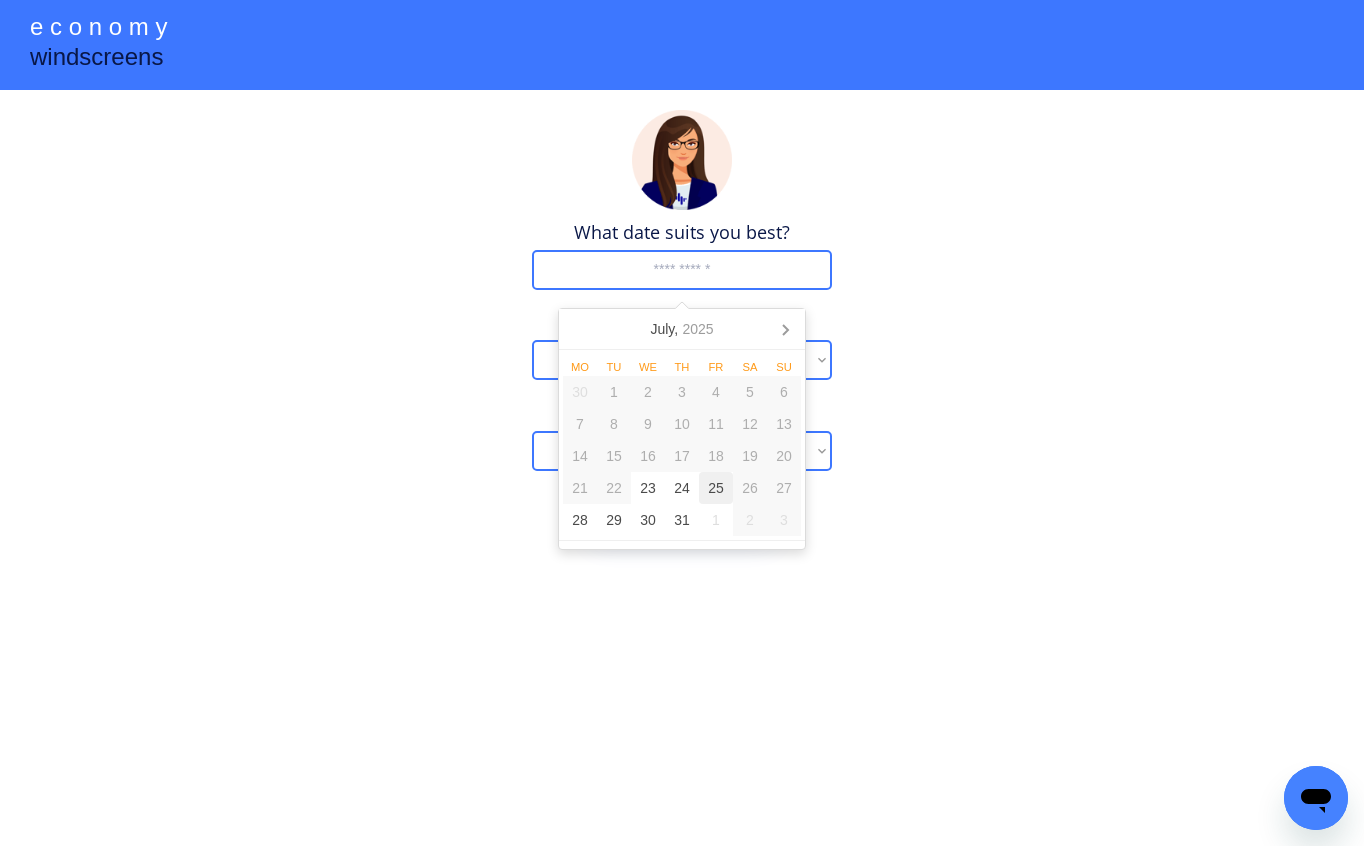 click on "25" at bounding box center [716, 488] 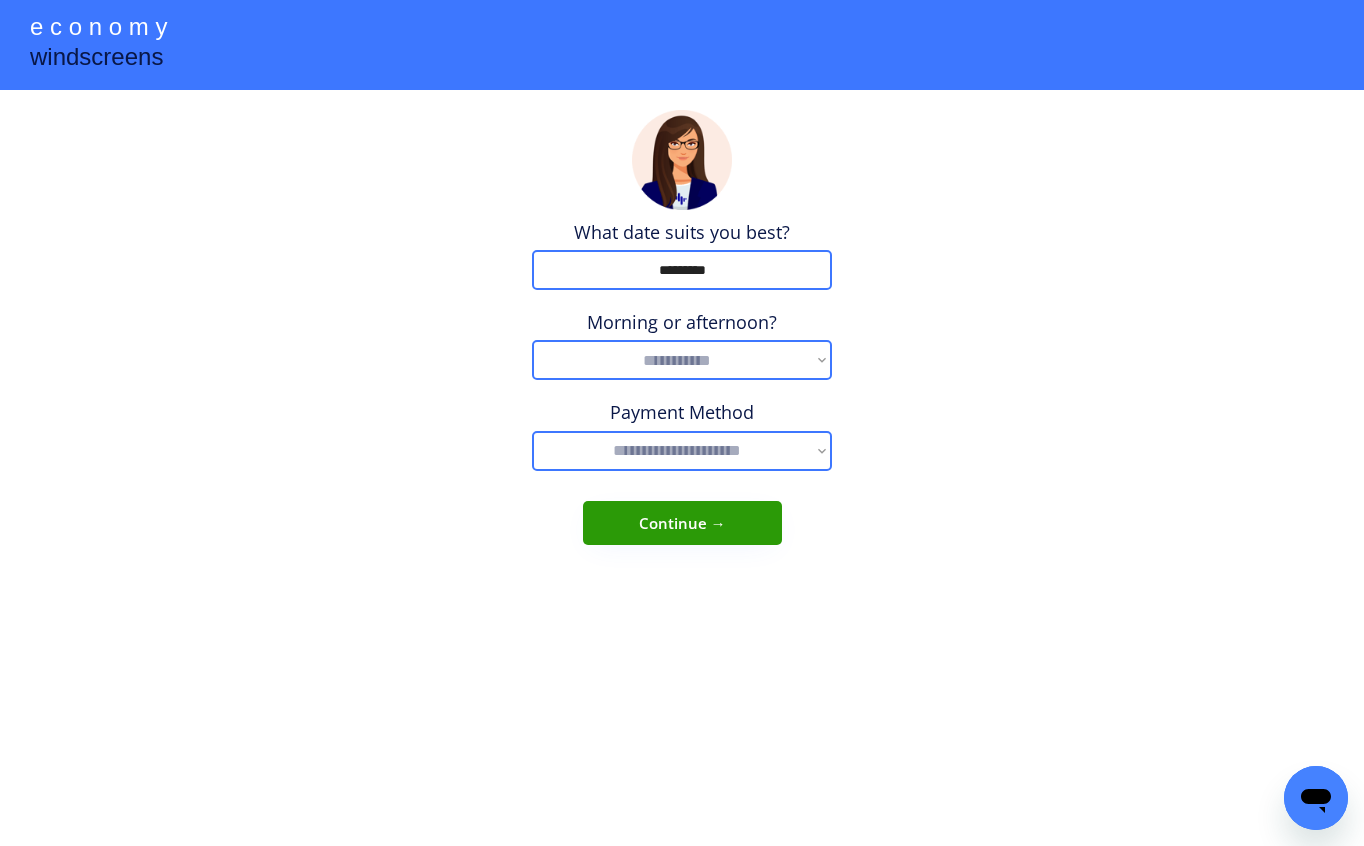 click on "**********" at bounding box center (682, 360) 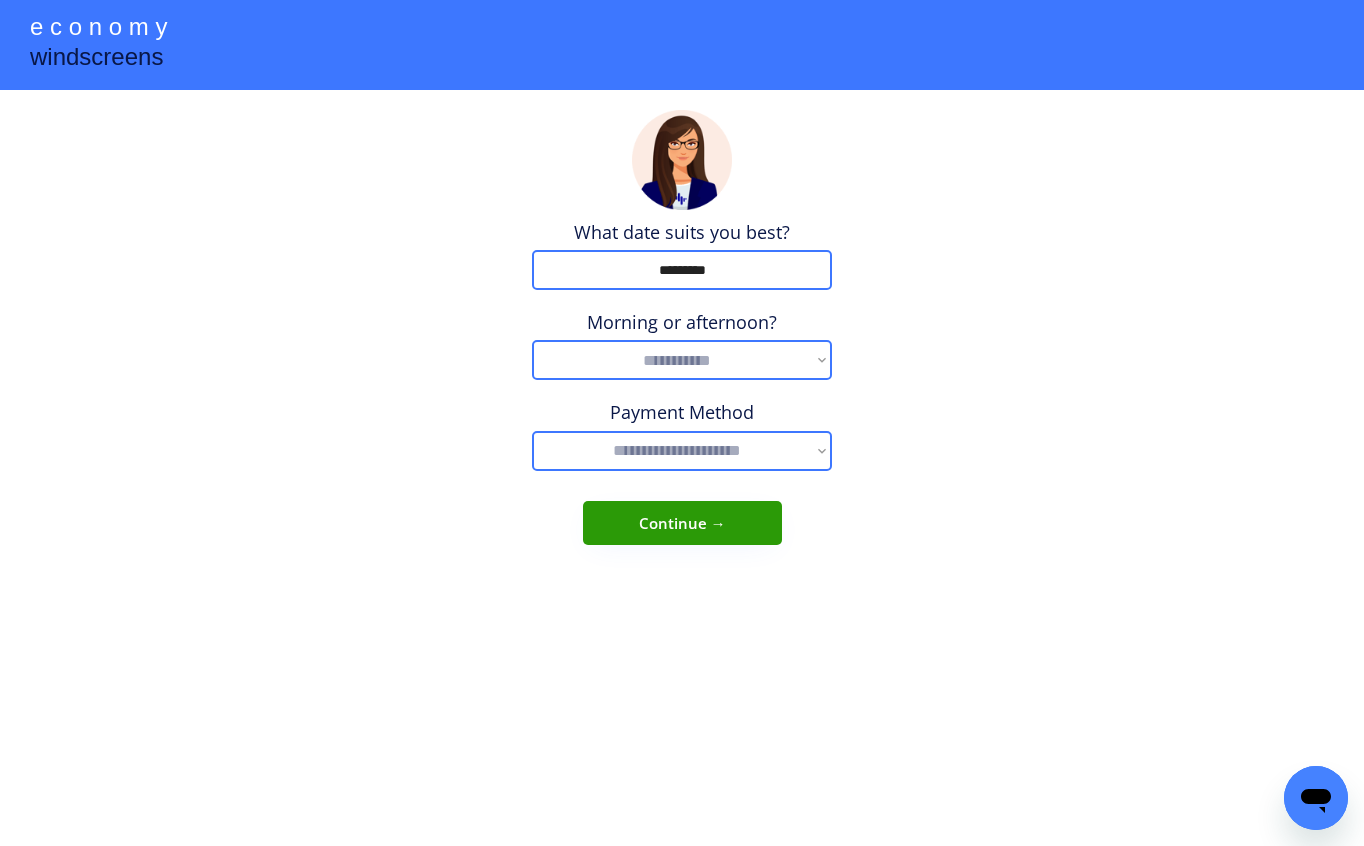 select on "*********" 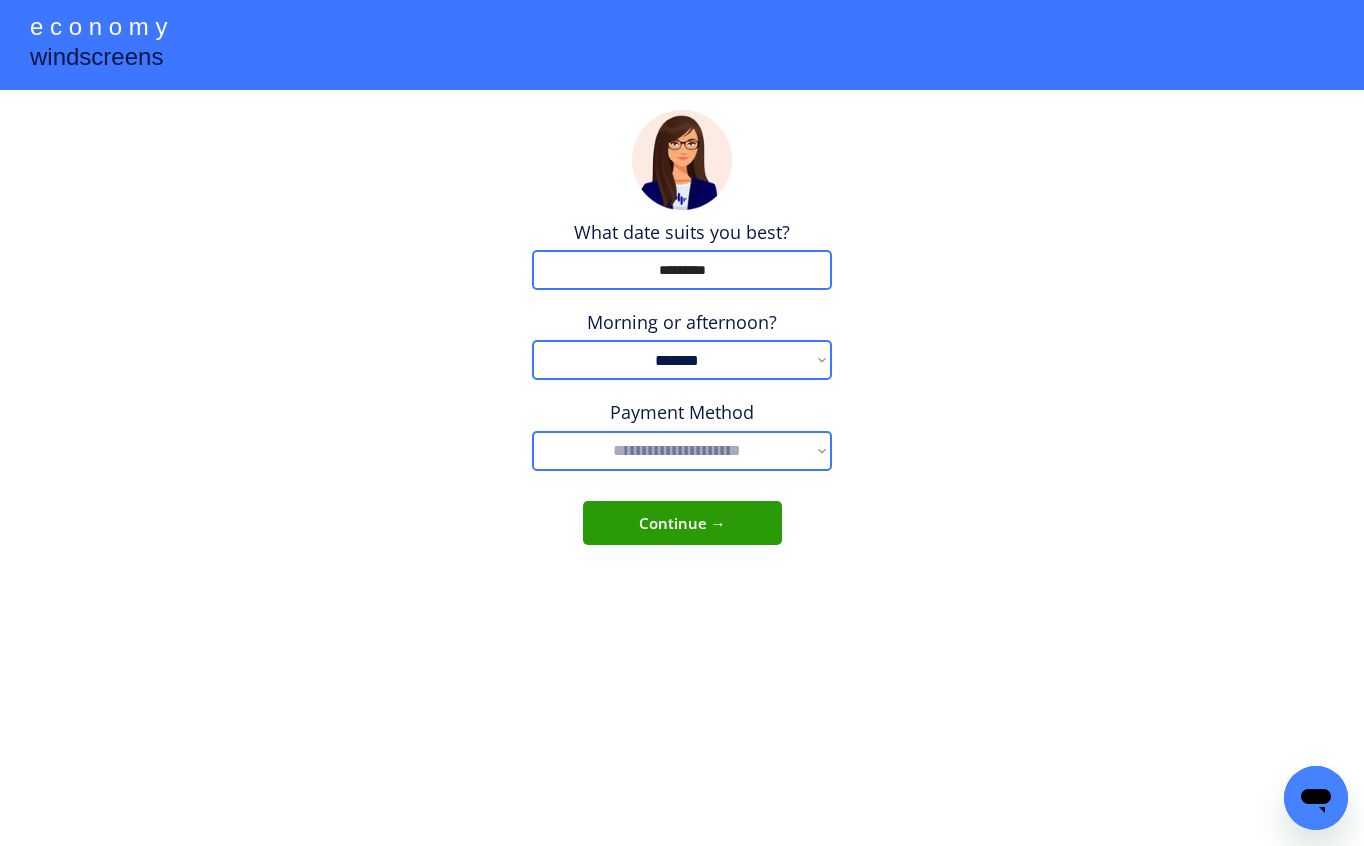 click on "**********" at bounding box center [682, 451] 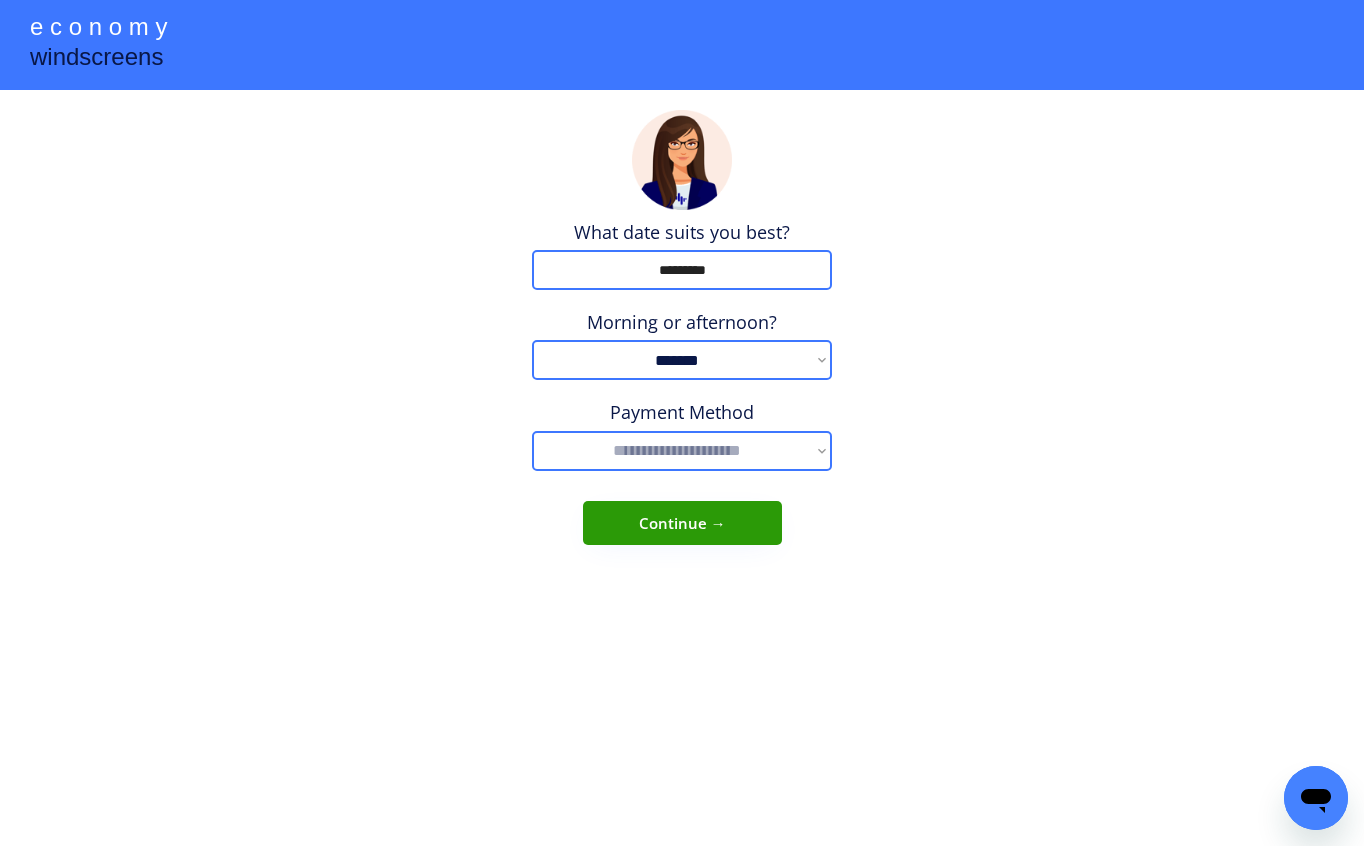 select on "**********" 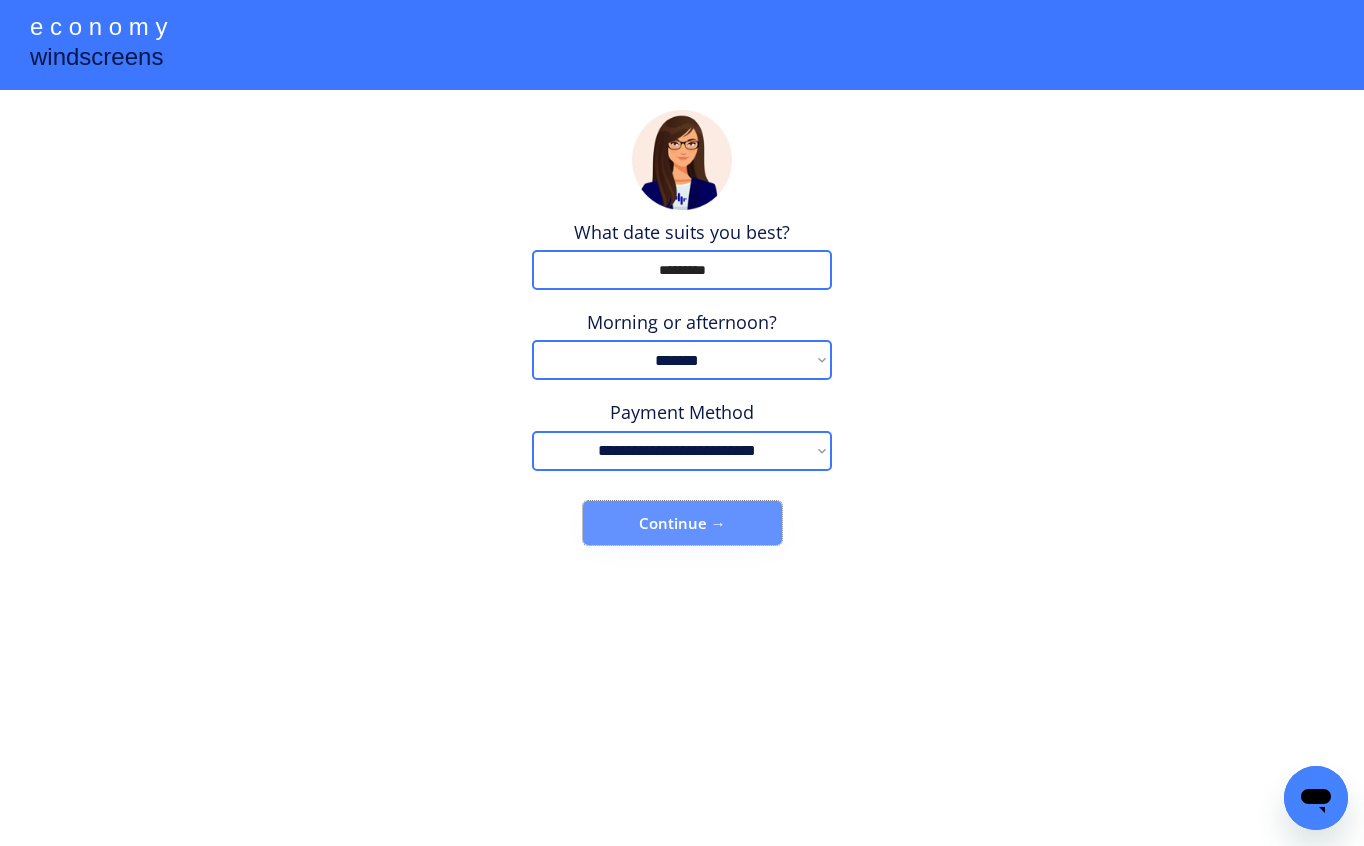 click on "Continue    →" at bounding box center [682, 523] 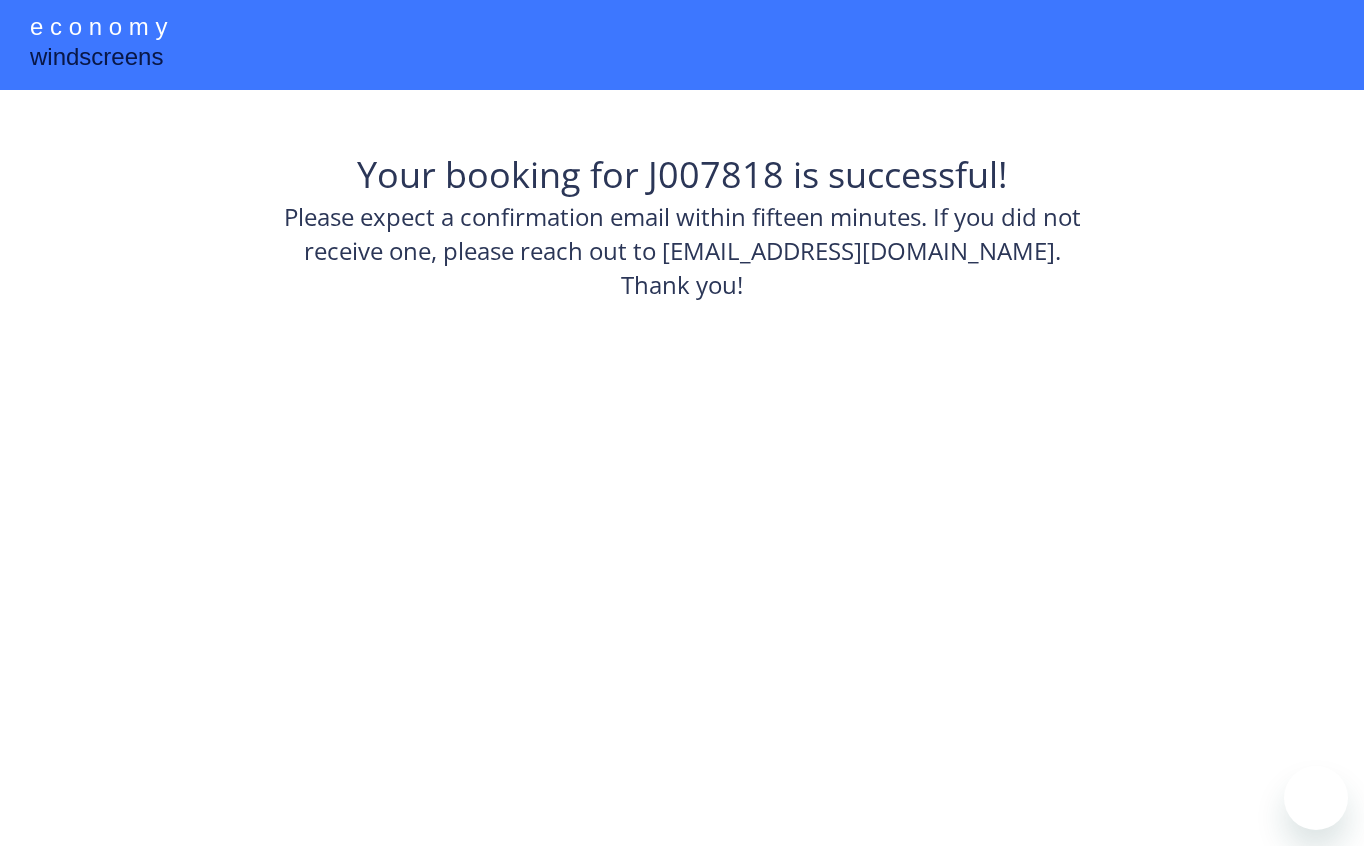 scroll, scrollTop: 0, scrollLeft: 0, axis: both 